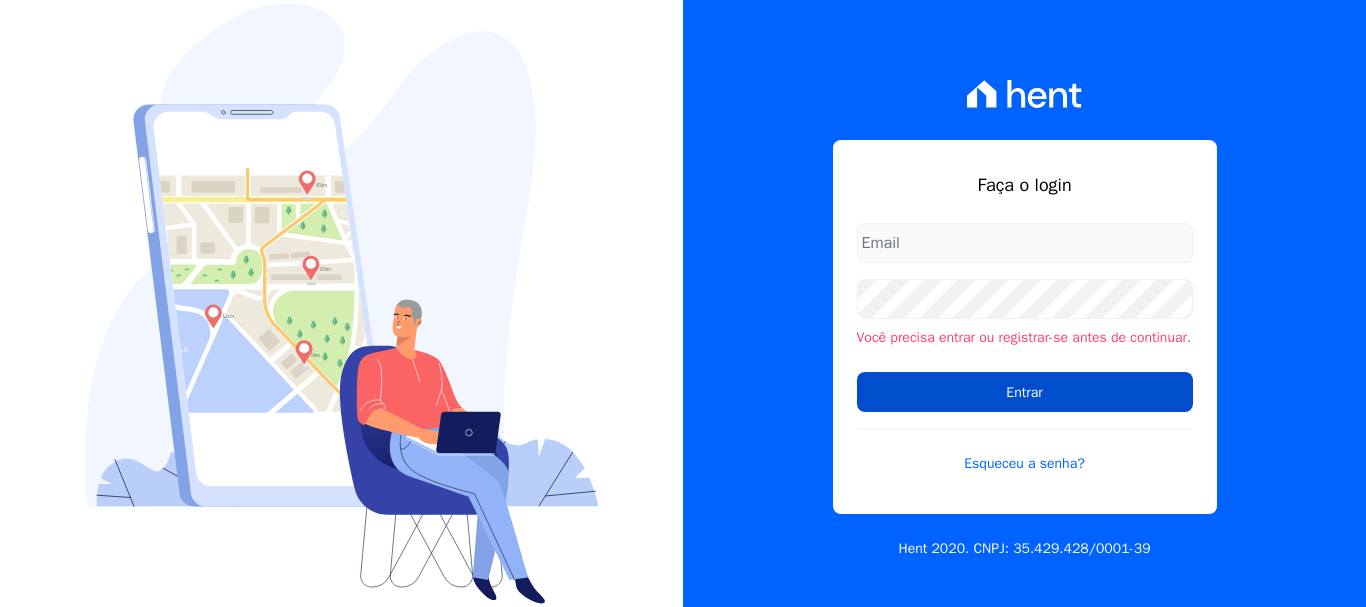 scroll, scrollTop: 0, scrollLeft: 0, axis: both 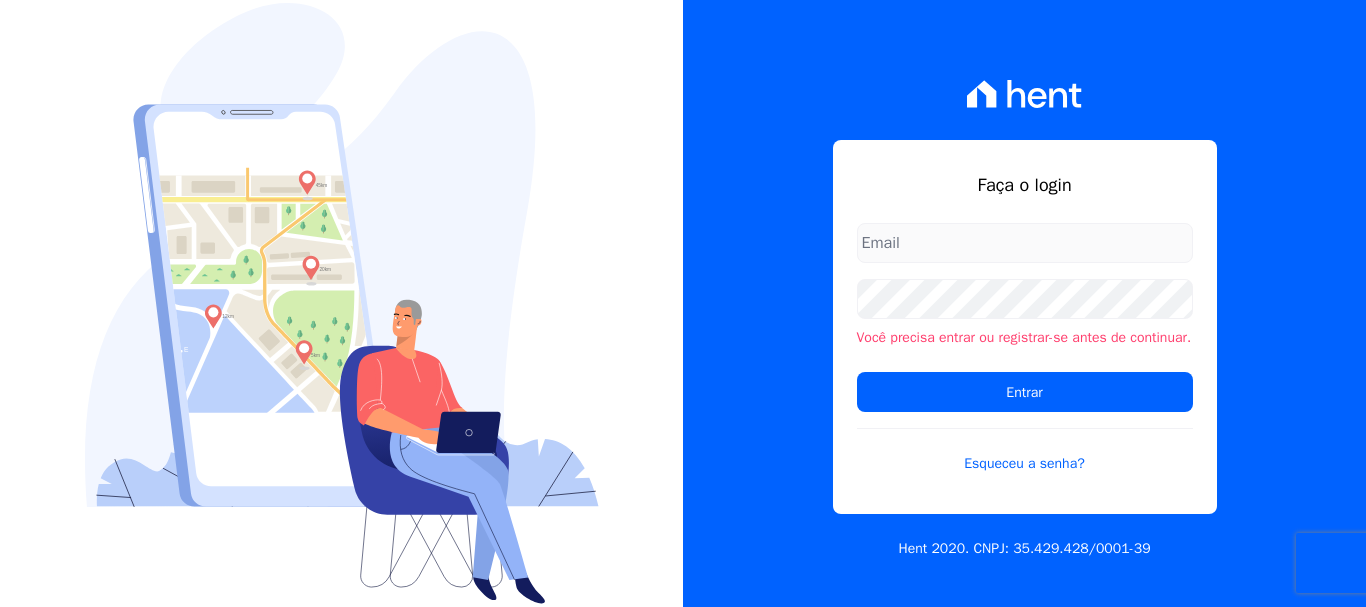 type on "[EMAIL_ADDRESS][DOMAIN_NAME]" 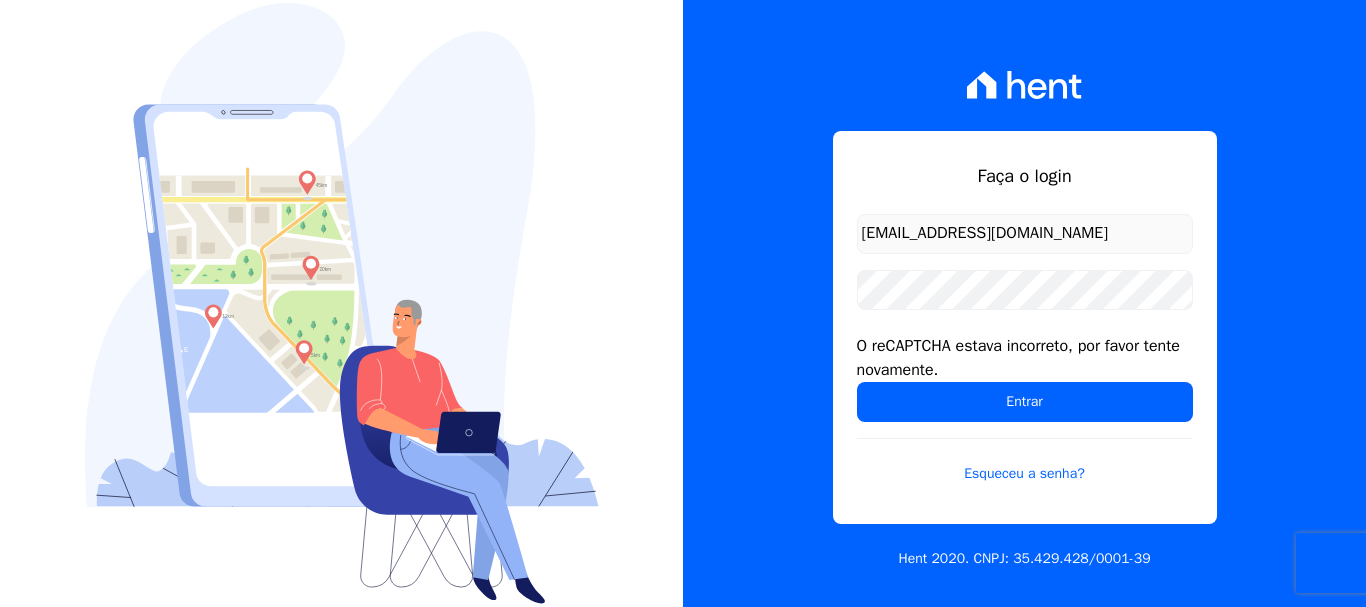 scroll, scrollTop: 0, scrollLeft: 0, axis: both 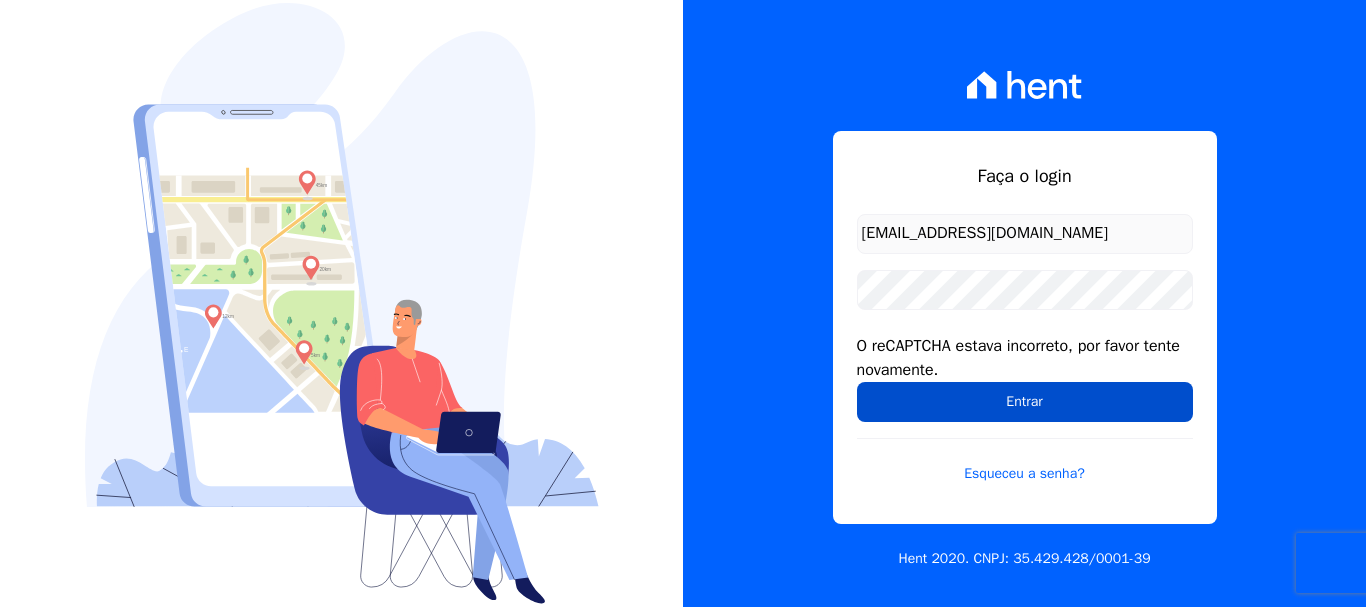 click on "Entrar" at bounding box center (1025, 402) 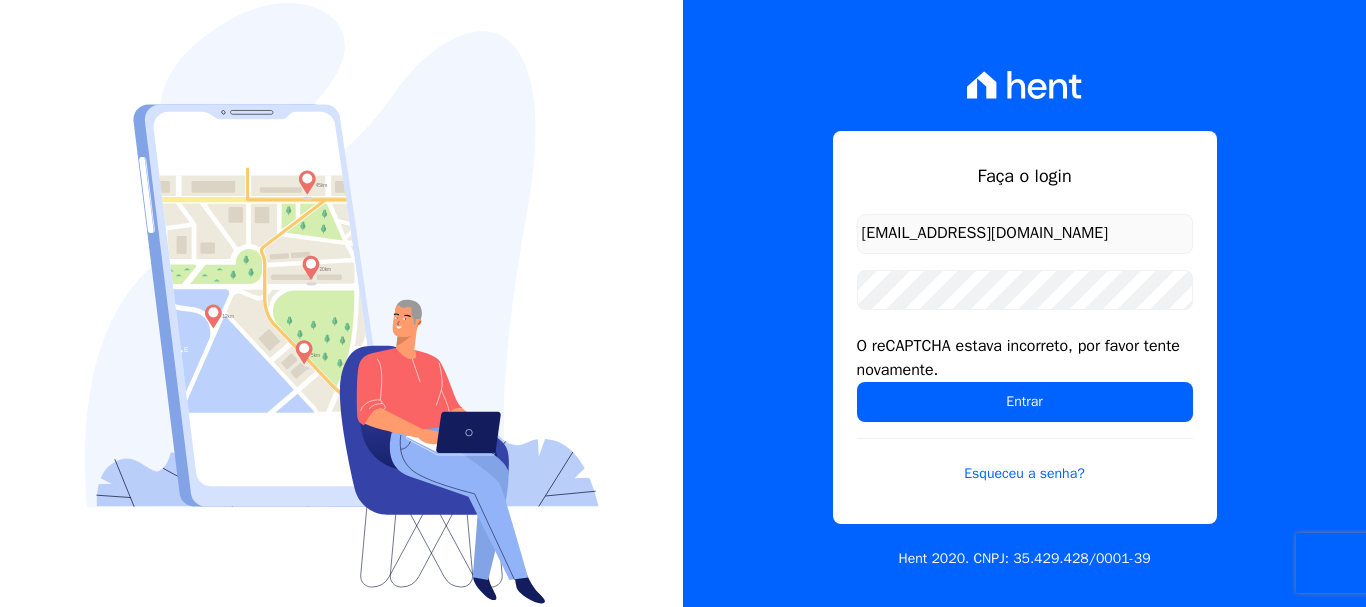 scroll, scrollTop: 0, scrollLeft: 0, axis: both 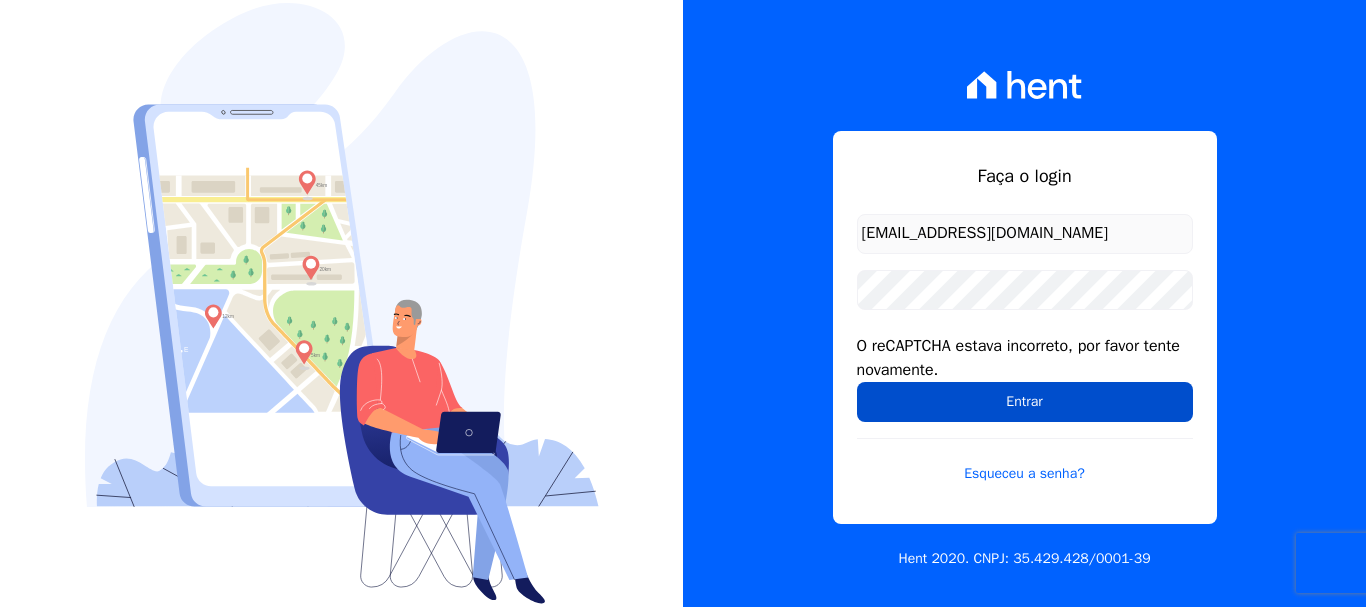 click on "Entrar" at bounding box center (1025, 402) 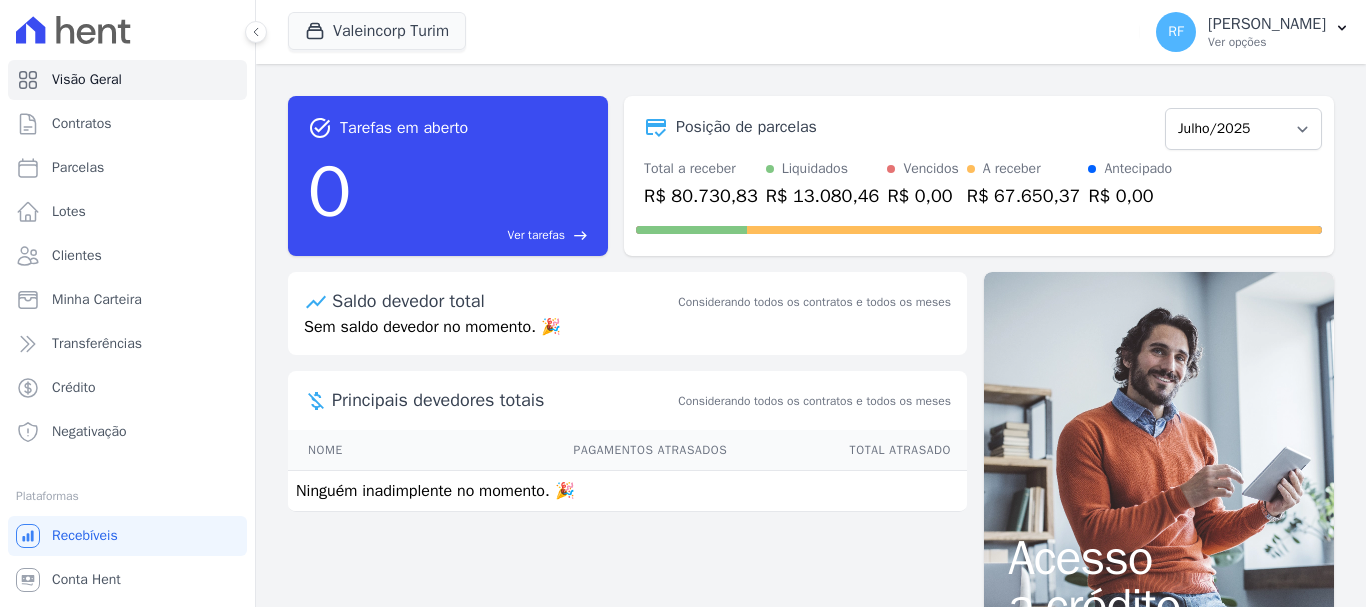 scroll, scrollTop: 0, scrollLeft: 0, axis: both 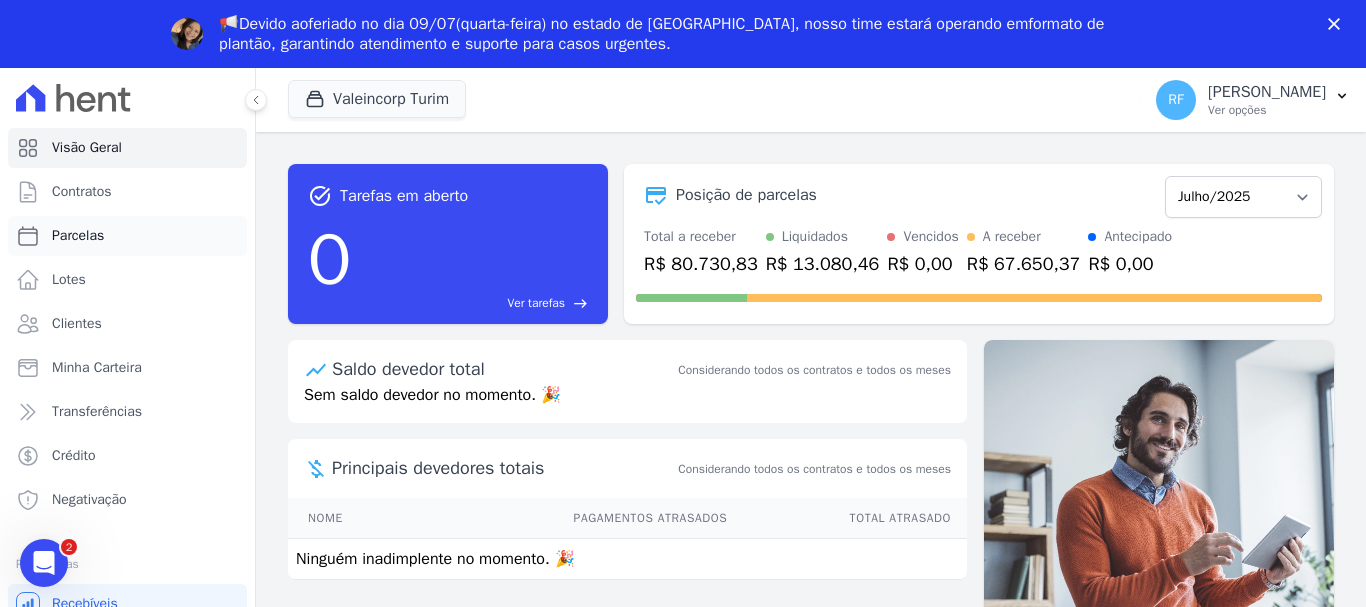 click on "Parcelas" at bounding box center (127, 236) 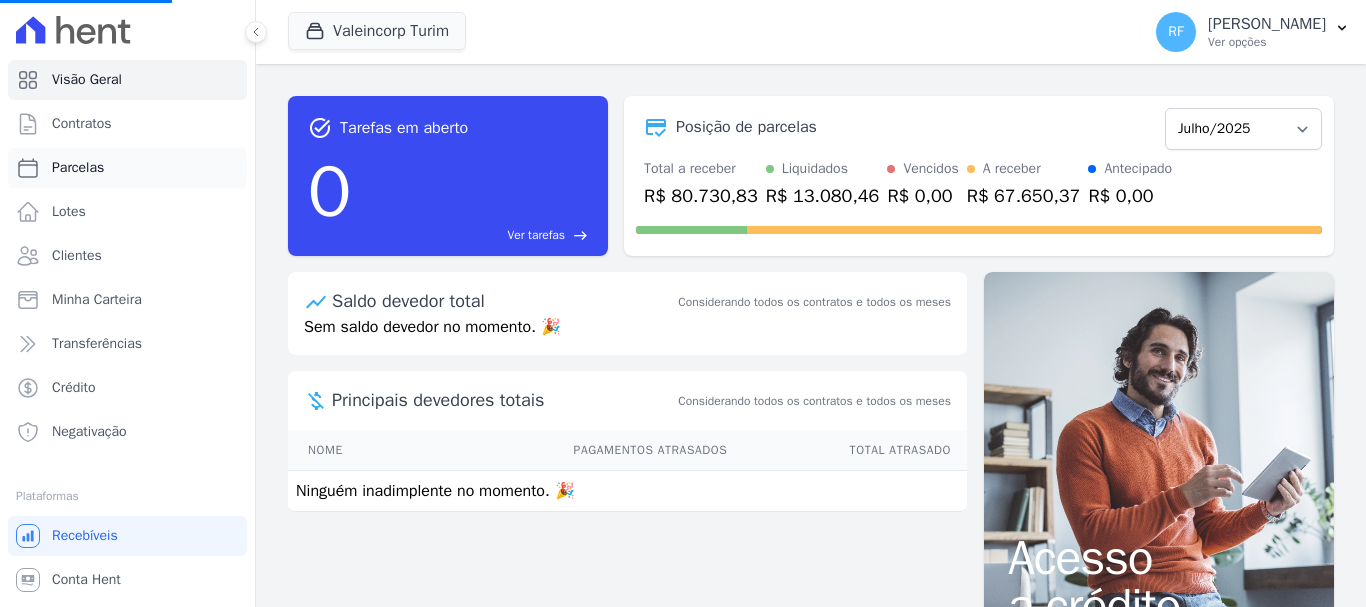 select 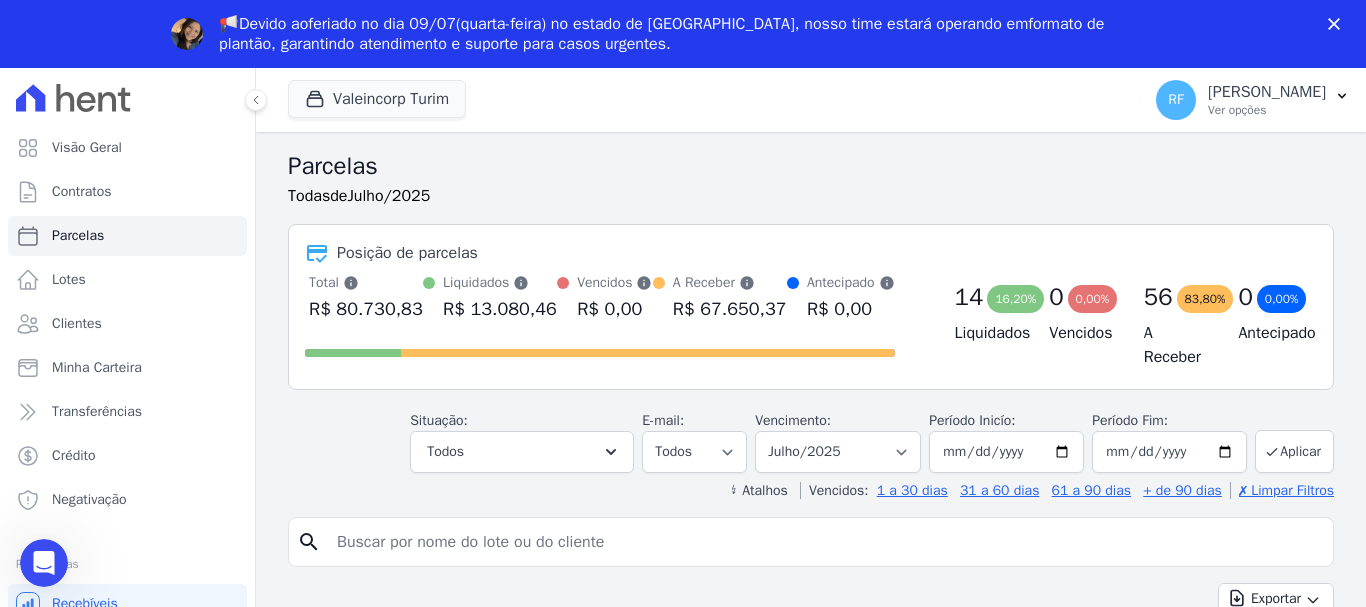 scroll, scrollTop: 0, scrollLeft: 0, axis: both 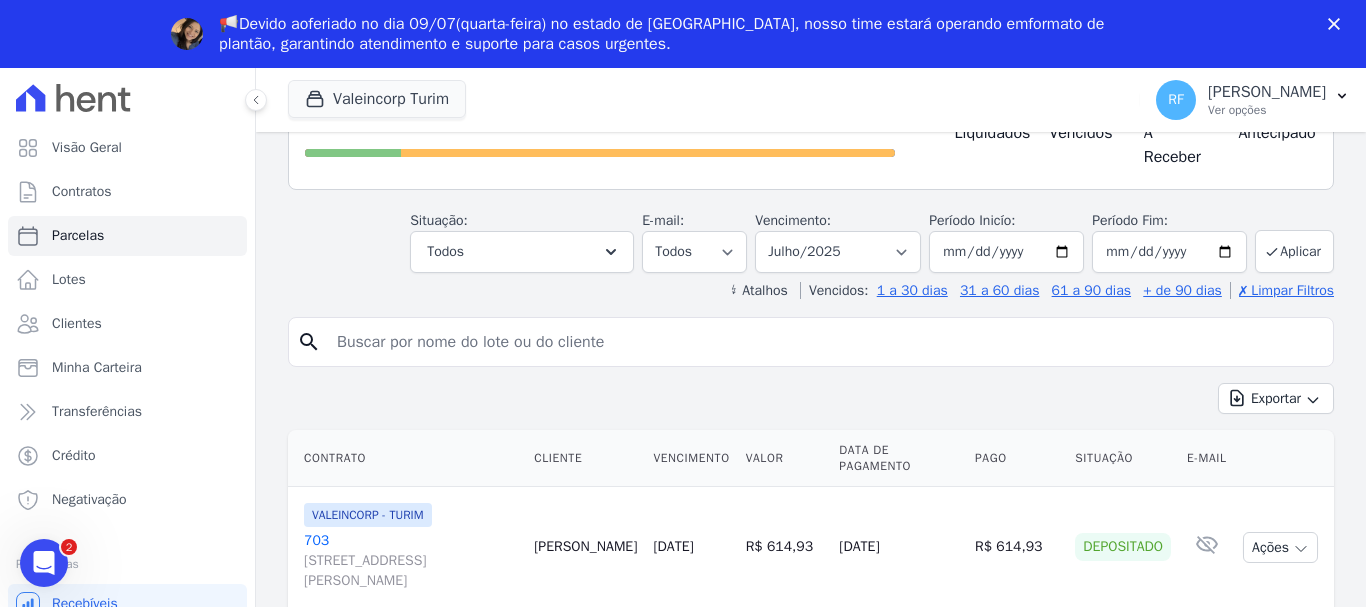 click at bounding box center (825, 342) 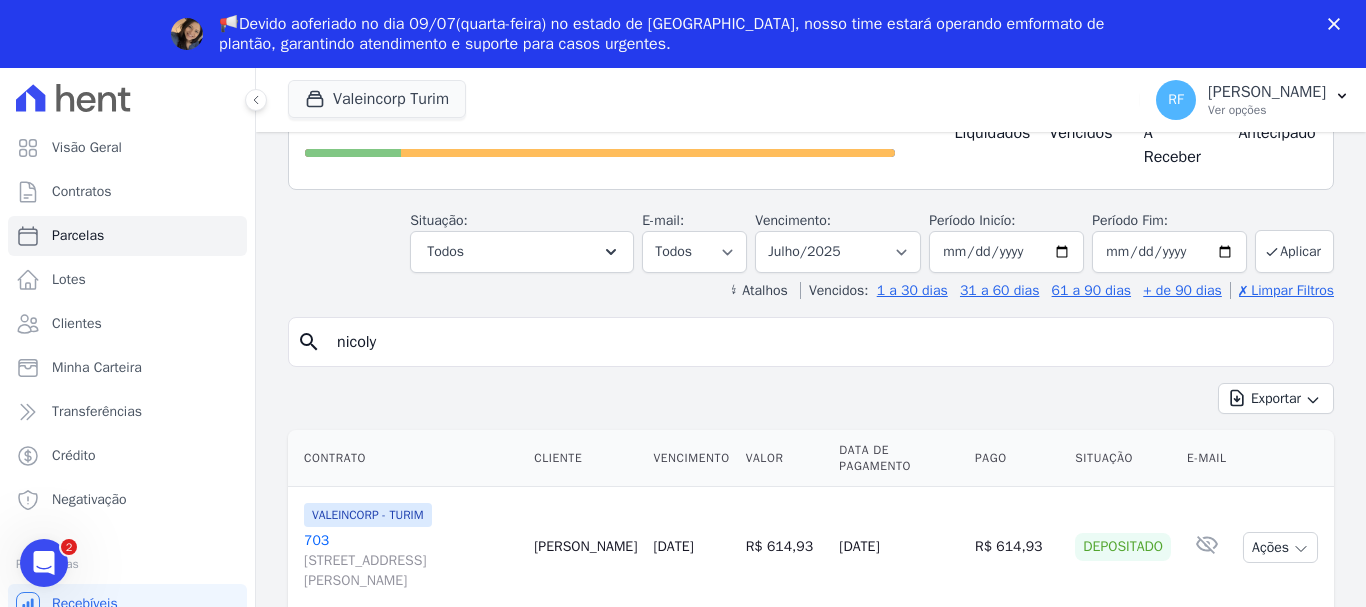 type on "nicoly" 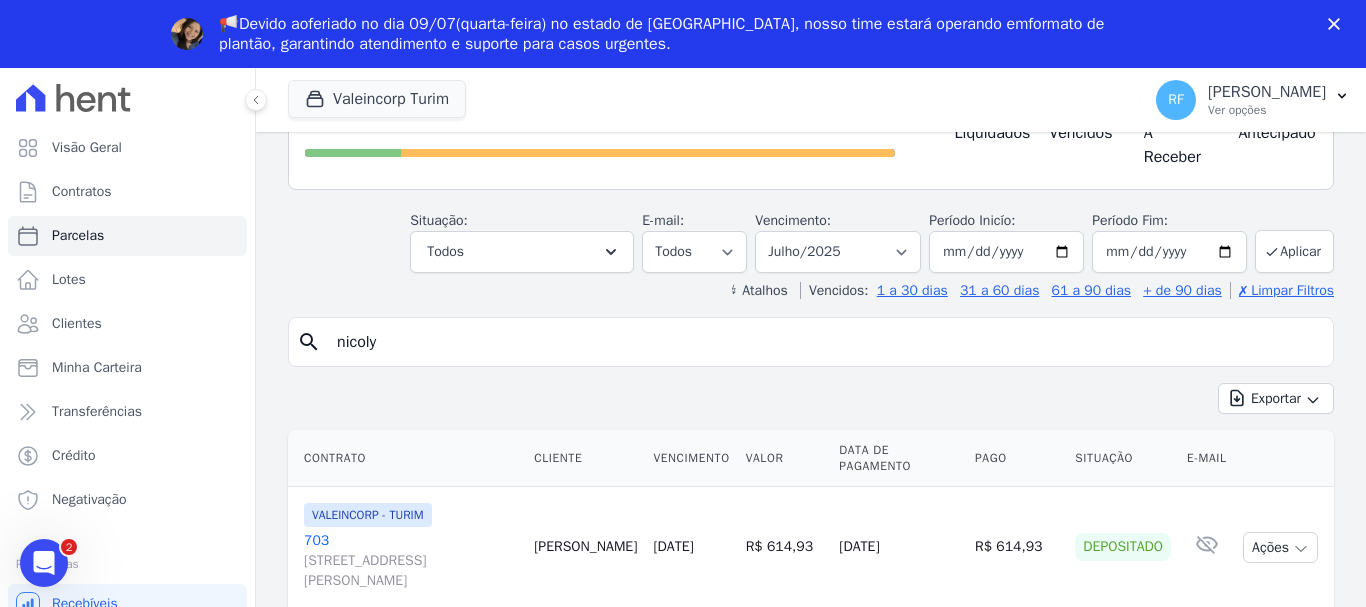 select 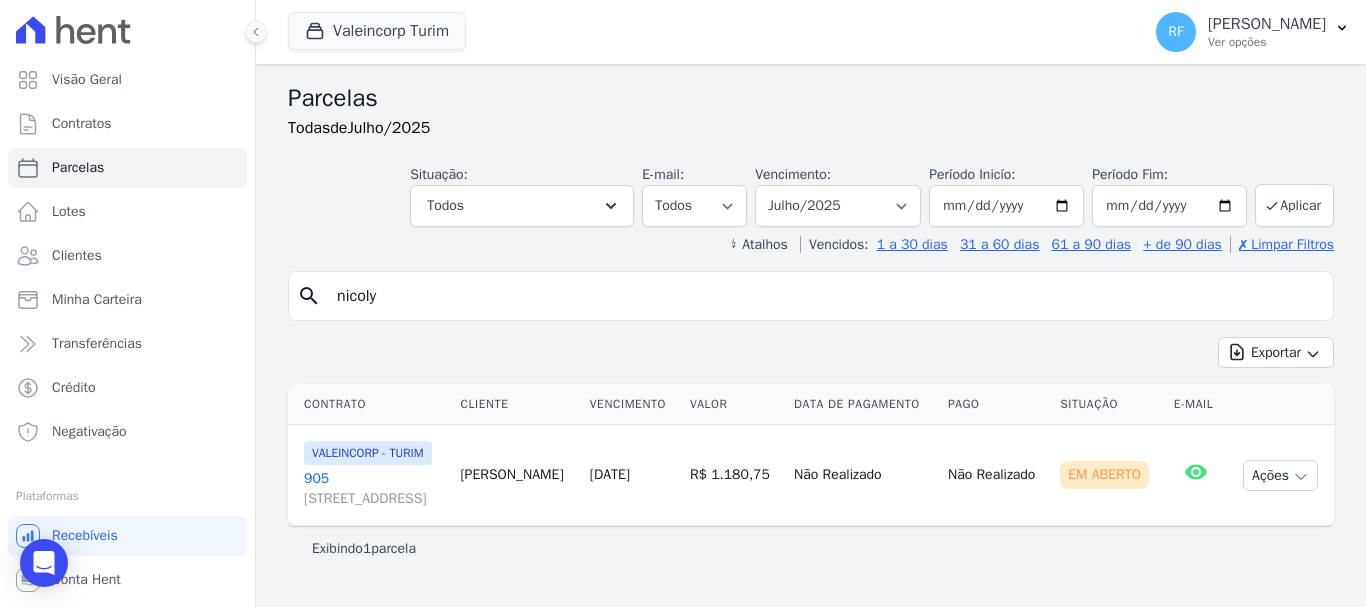 scroll, scrollTop: 16, scrollLeft: 0, axis: vertical 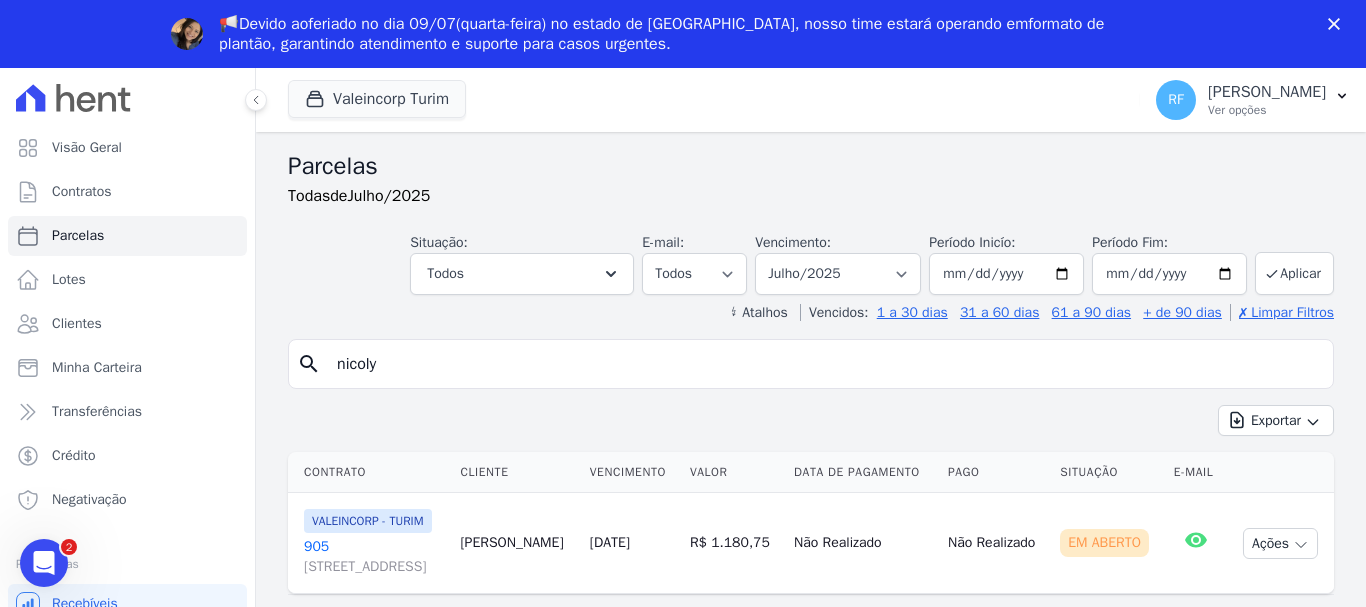 click on "905
Rua Sete de Setembro , 576, 0,  Centro" at bounding box center (374, 557) 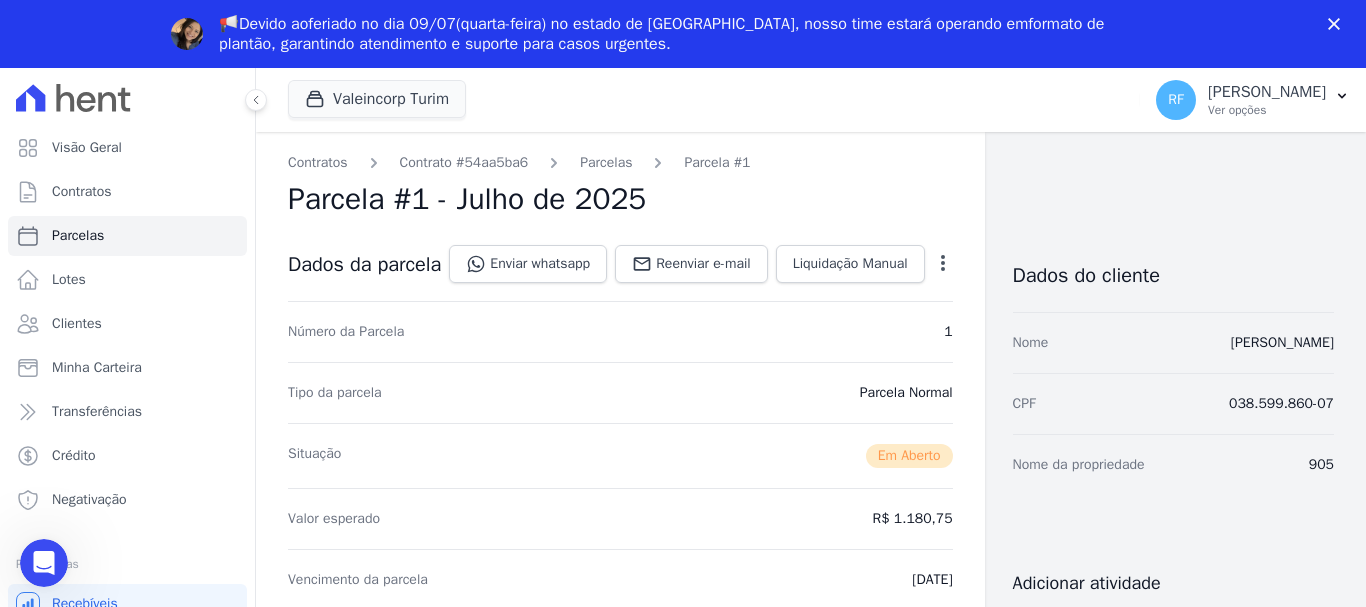 scroll, scrollTop: 0, scrollLeft: 0, axis: both 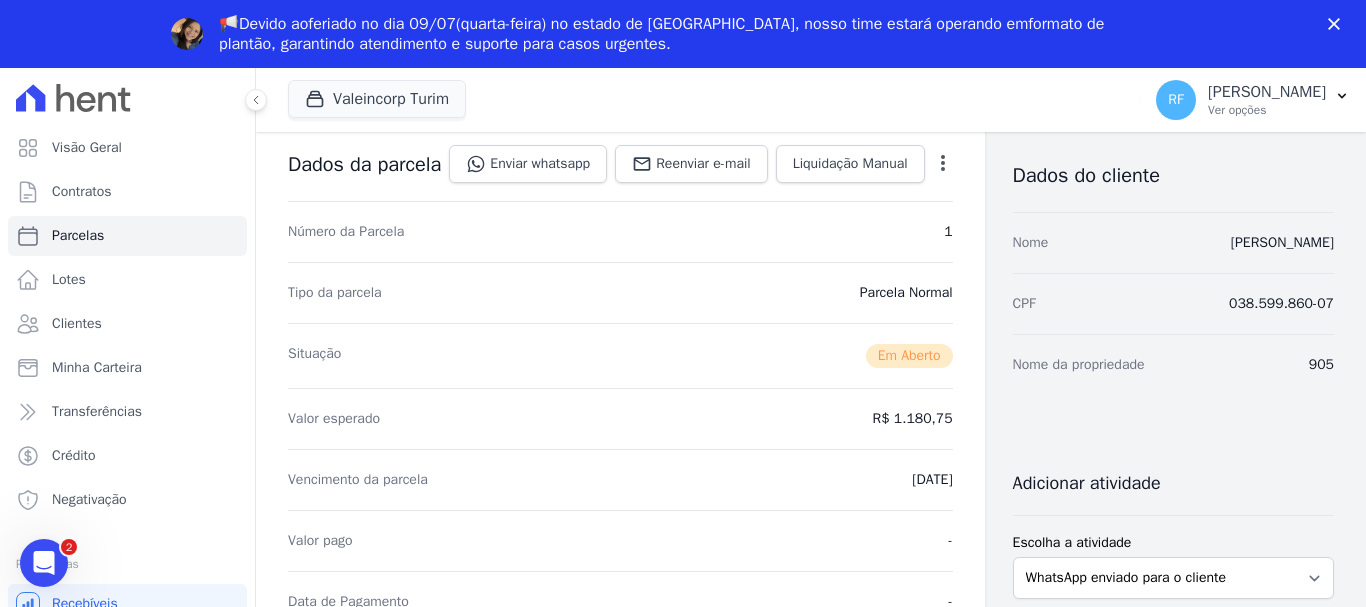 click 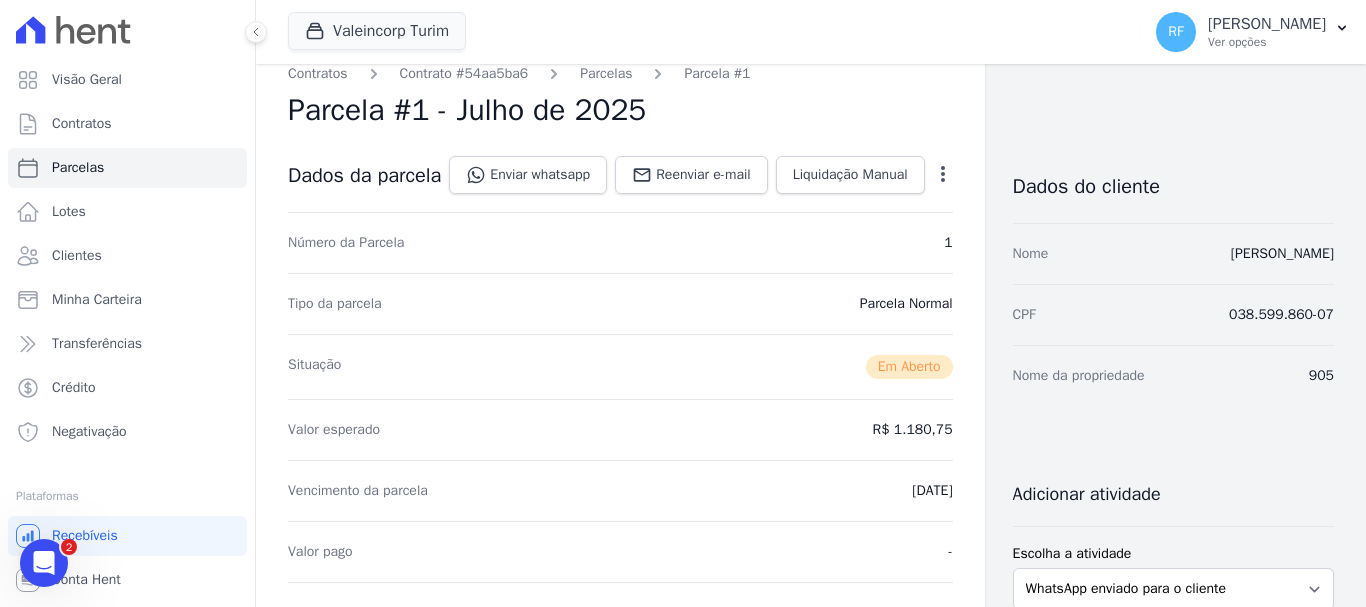 scroll, scrollTop: 0, scrollLeft: 0, axis: both 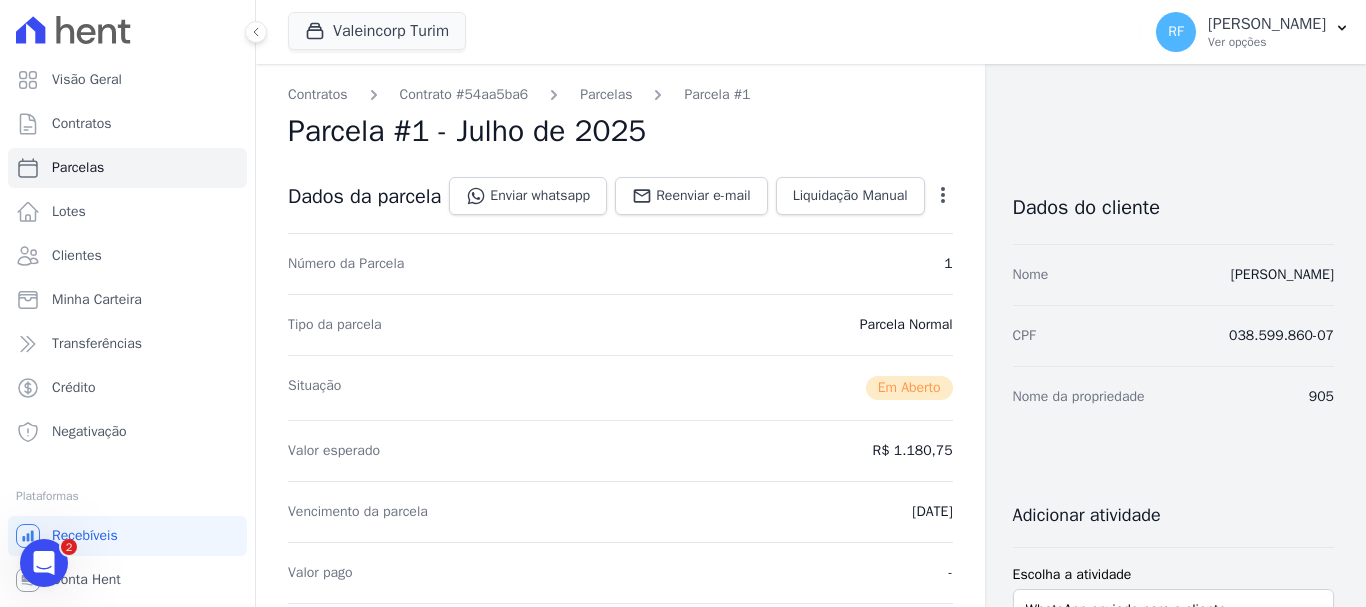 click 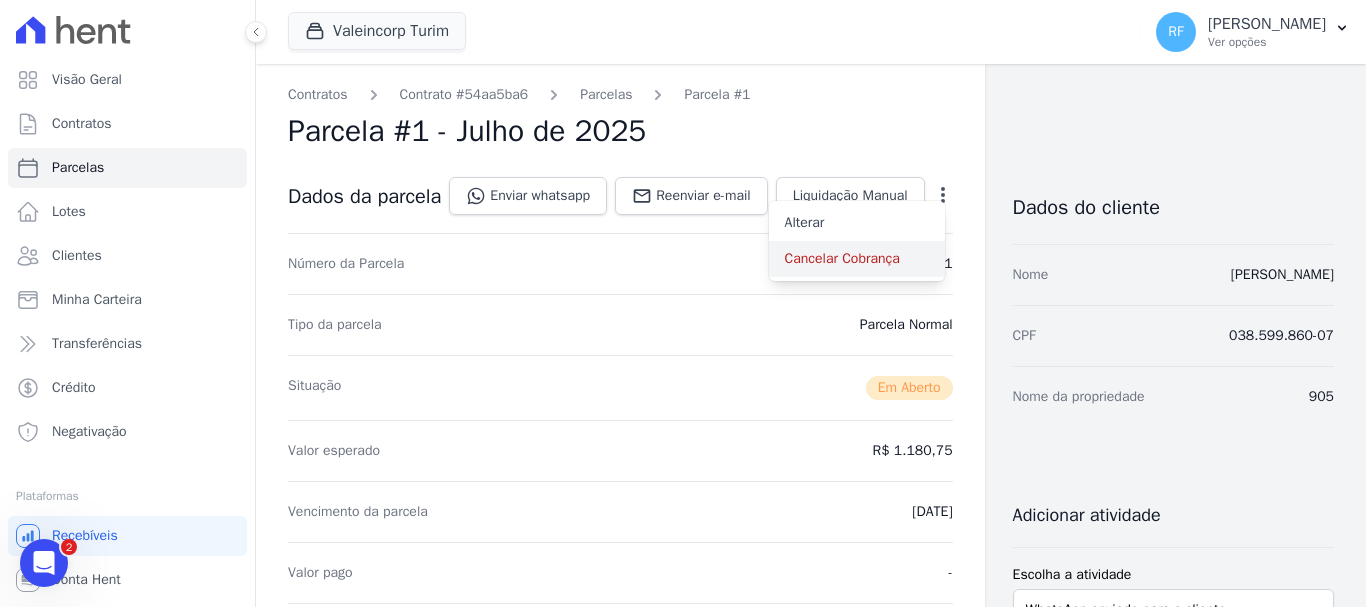 click on "Cancelar Cobrança" at bounding box center (857, 259) 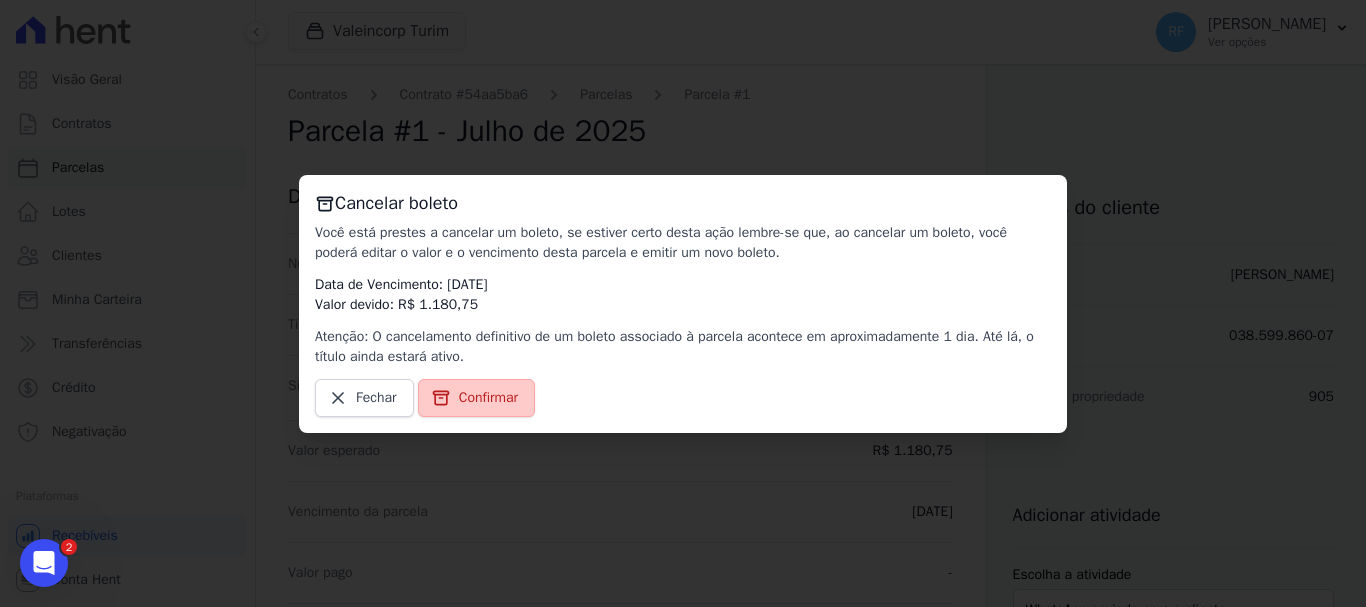 click on "Confirmar" at bounding box center (488, 398) 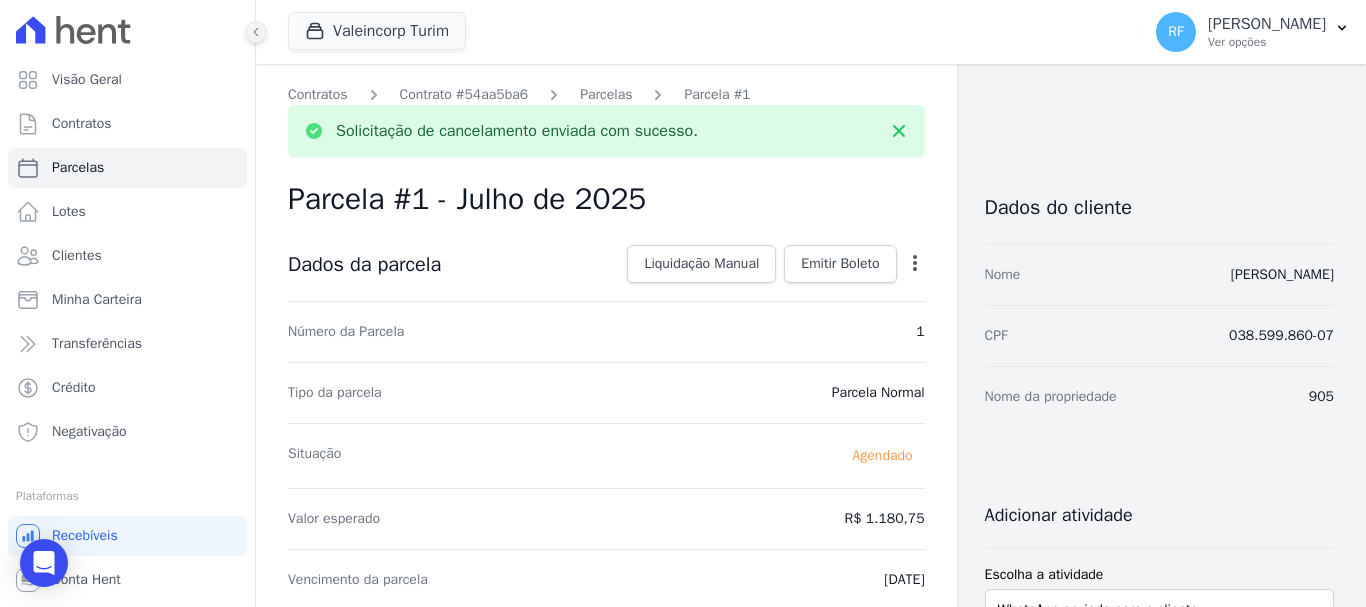 click at bounding box center (256, 32) 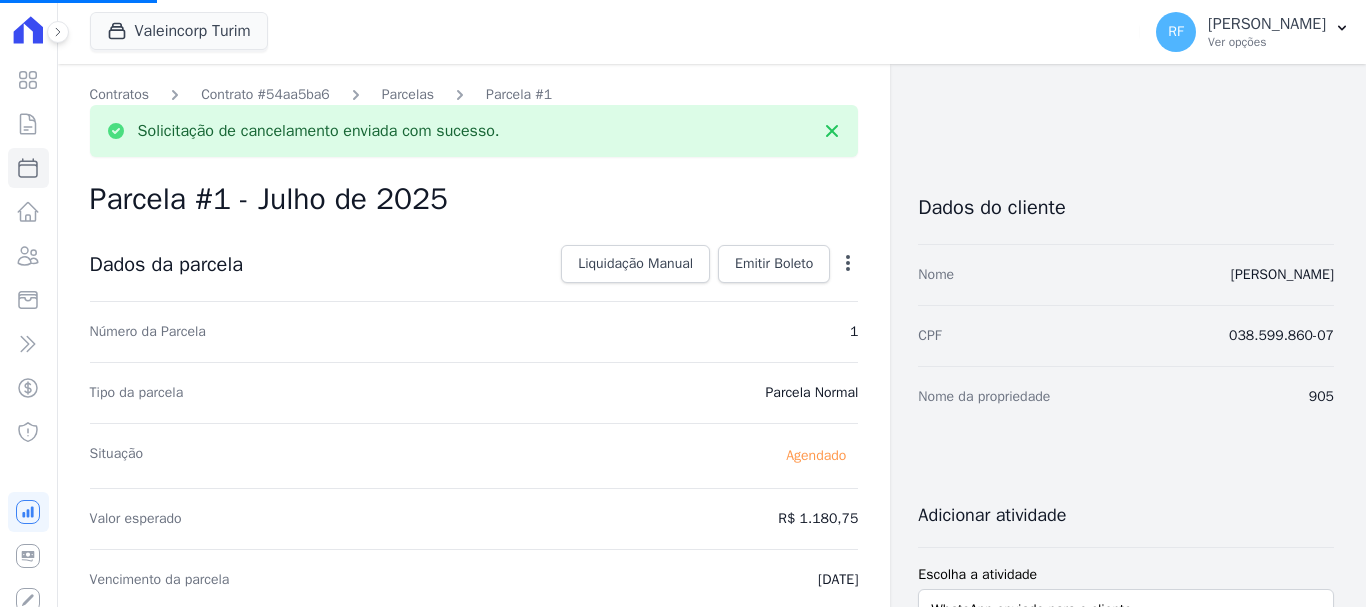 select 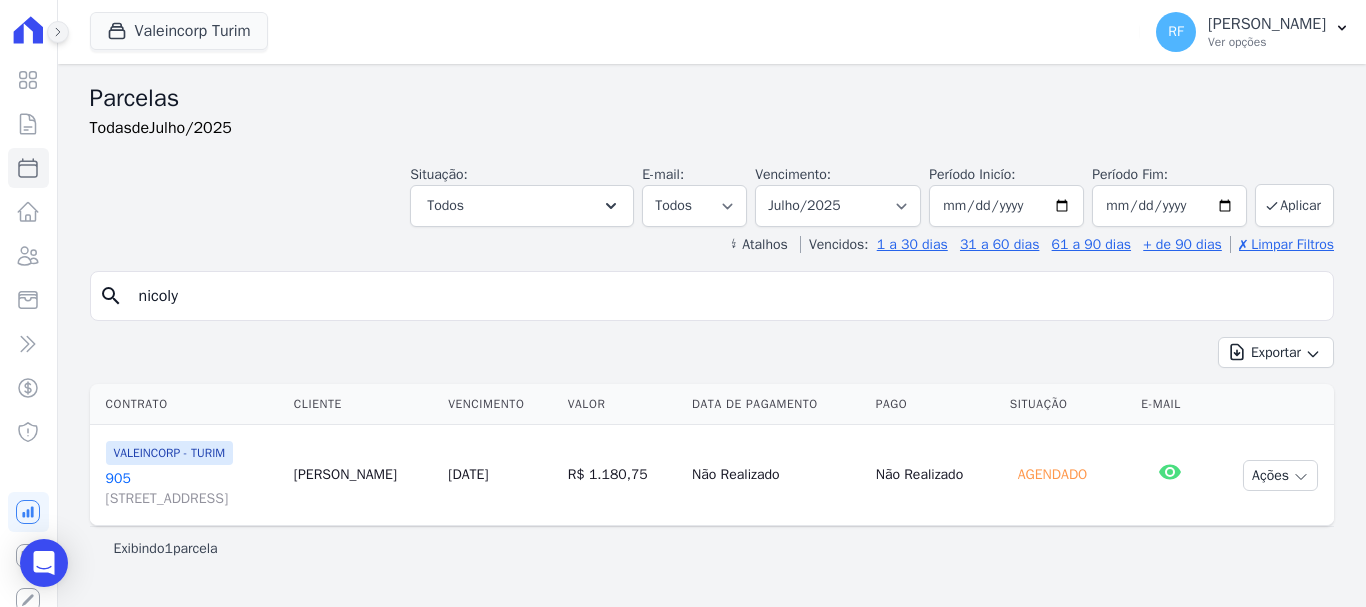 click at bounding box center (58, 32) 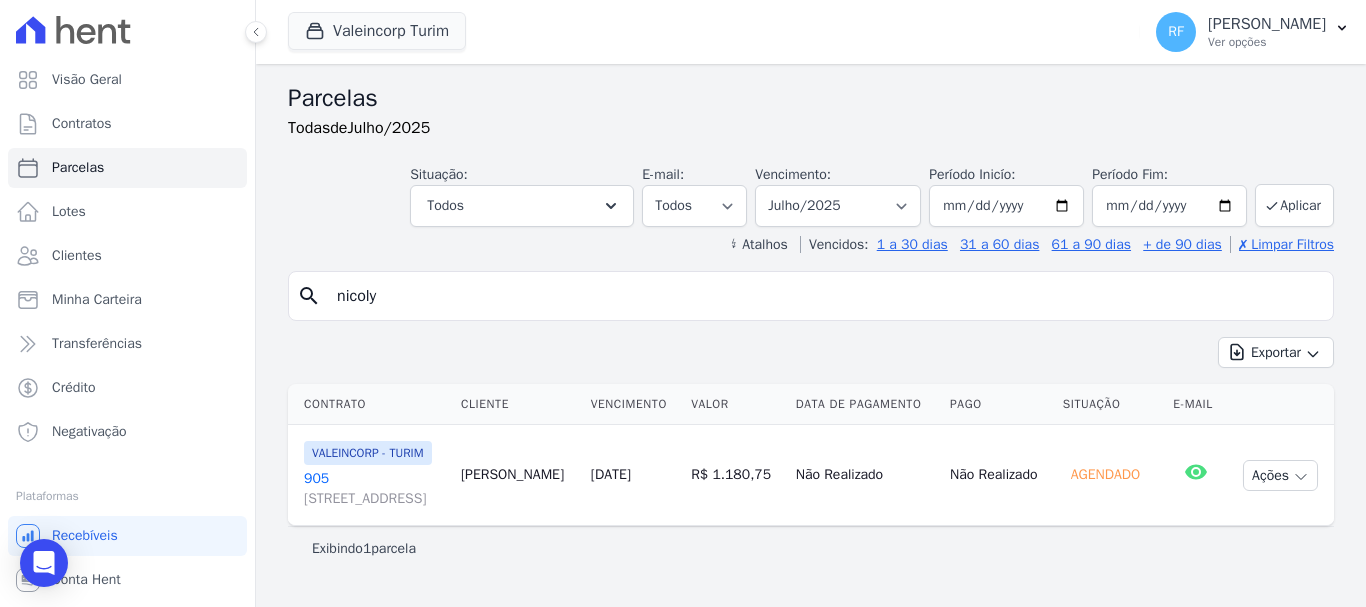 drag, startPoint x: 440, startPoint y: 295, endPoint x: 323, endPoint y: 285, distance: 117.426575 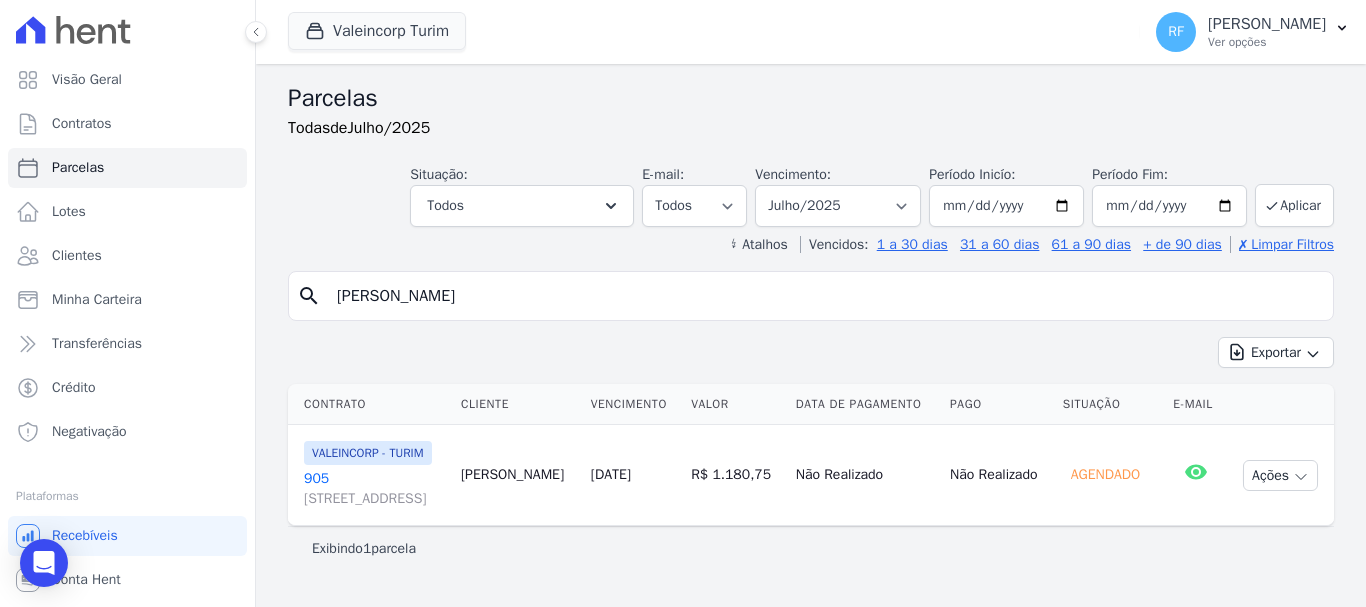 type on "daniela" 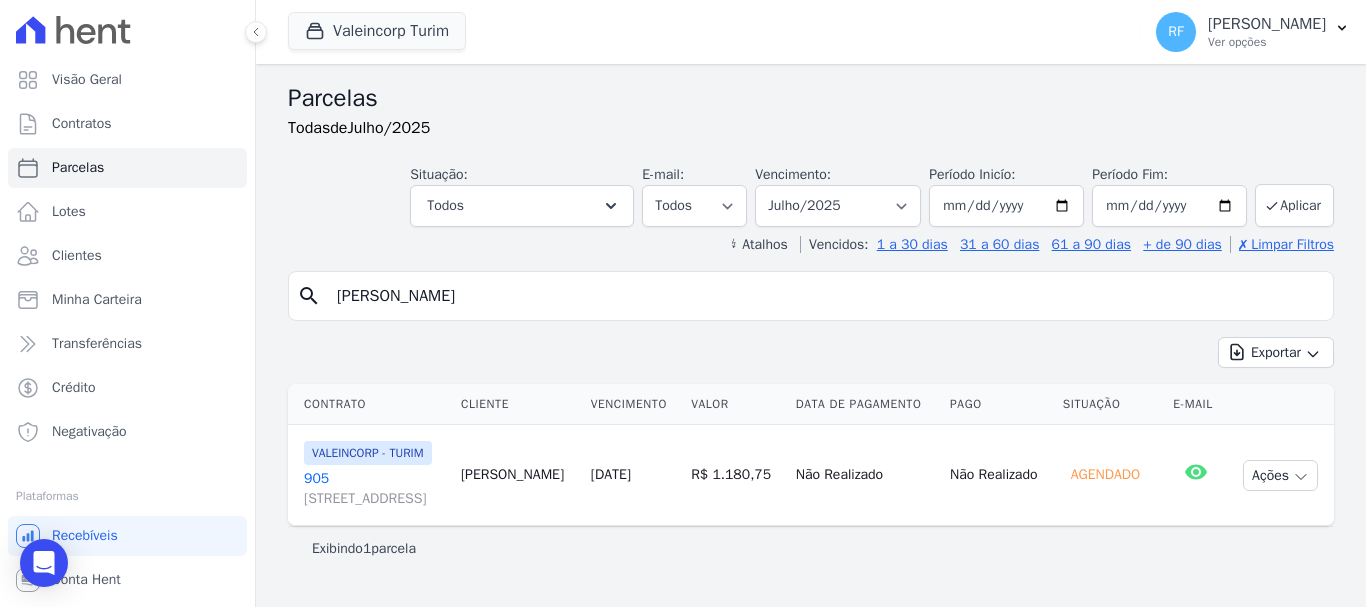 select 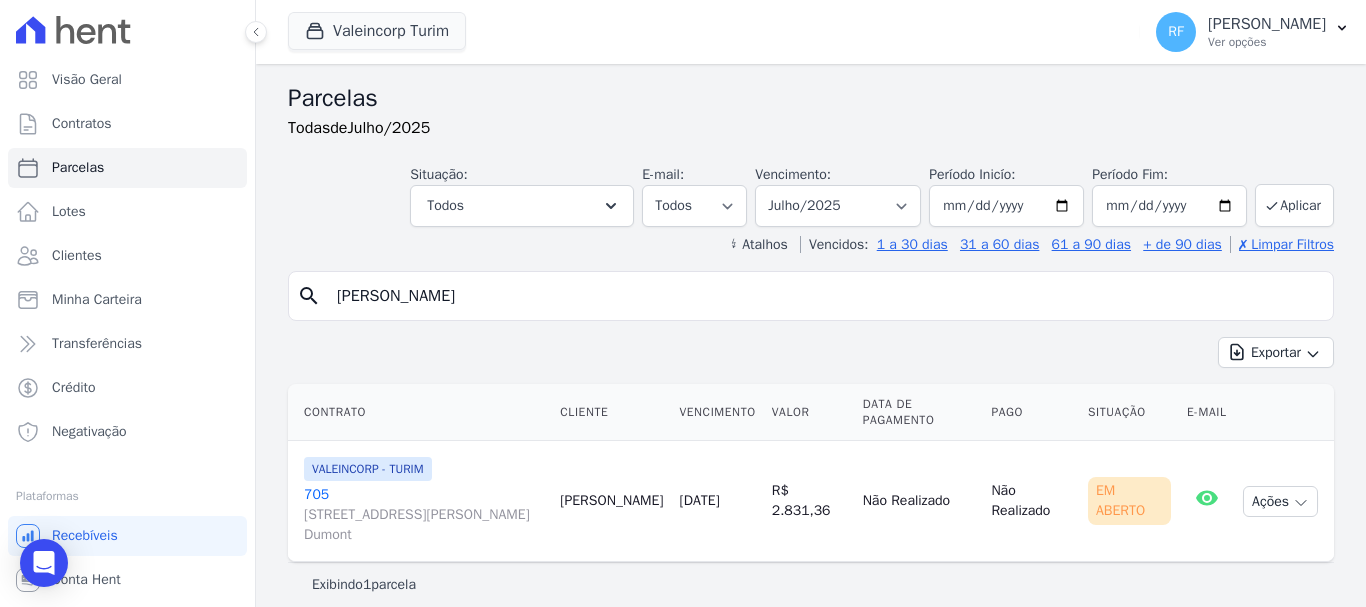 click on "705
Rua Tomé de Souza, 36, bloco 18, apto 22, Santos Dumont" at bounding box center [424, 515] 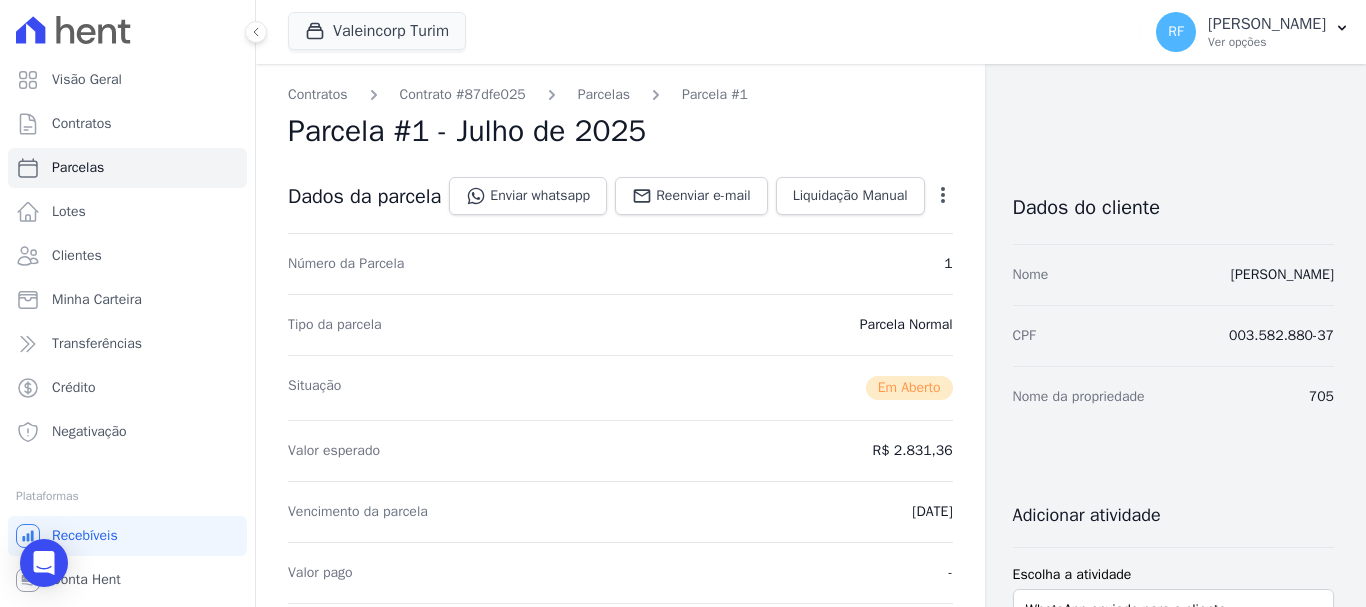 scroll, scrollTop: 100, scrollLeft: 0, axis: vertical 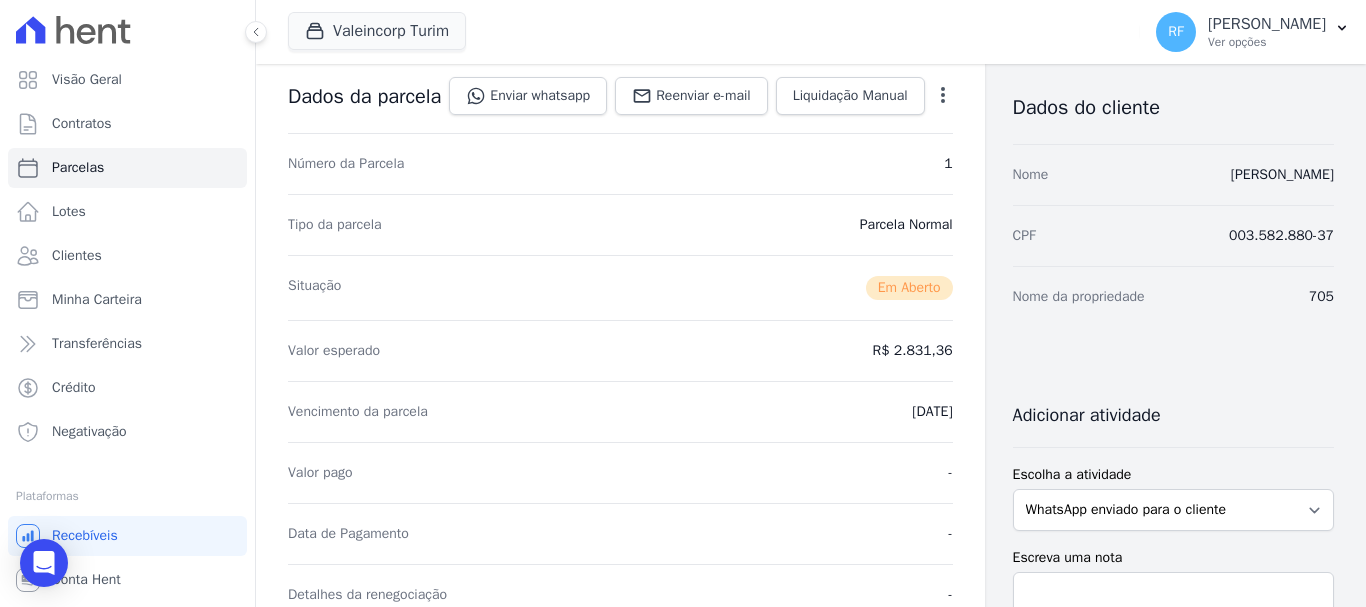 click on "Open options" at bounding box center (943, 98) 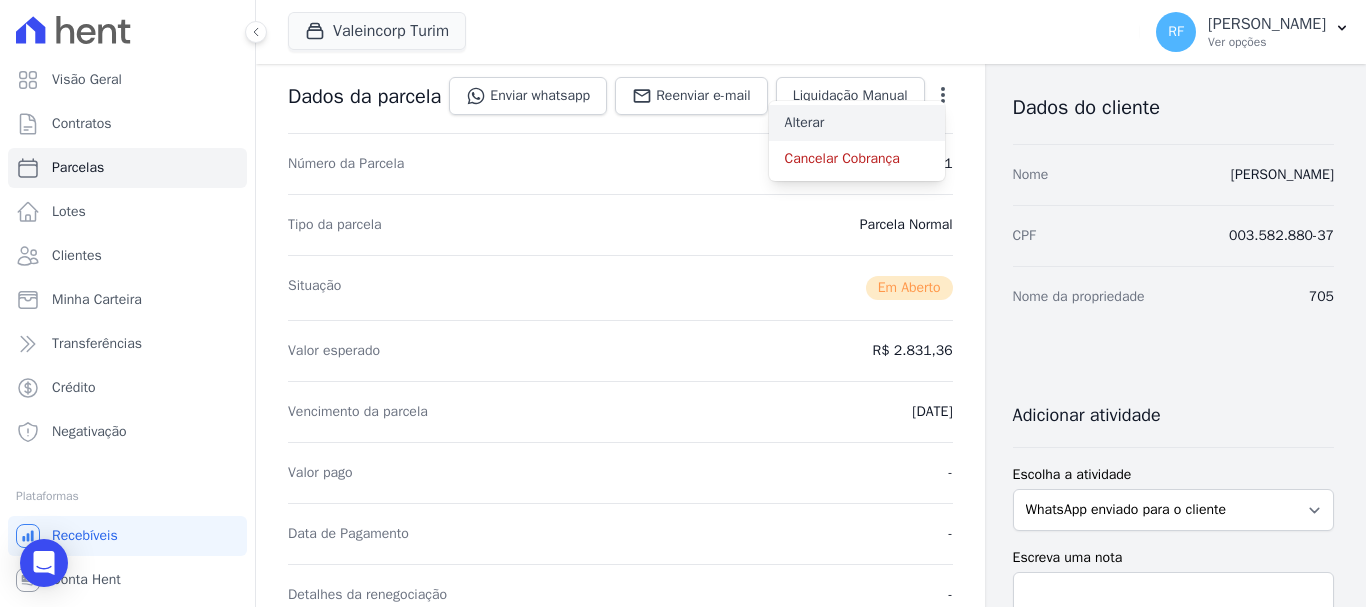 click on "Alterar" at bounding box center [857, 123] 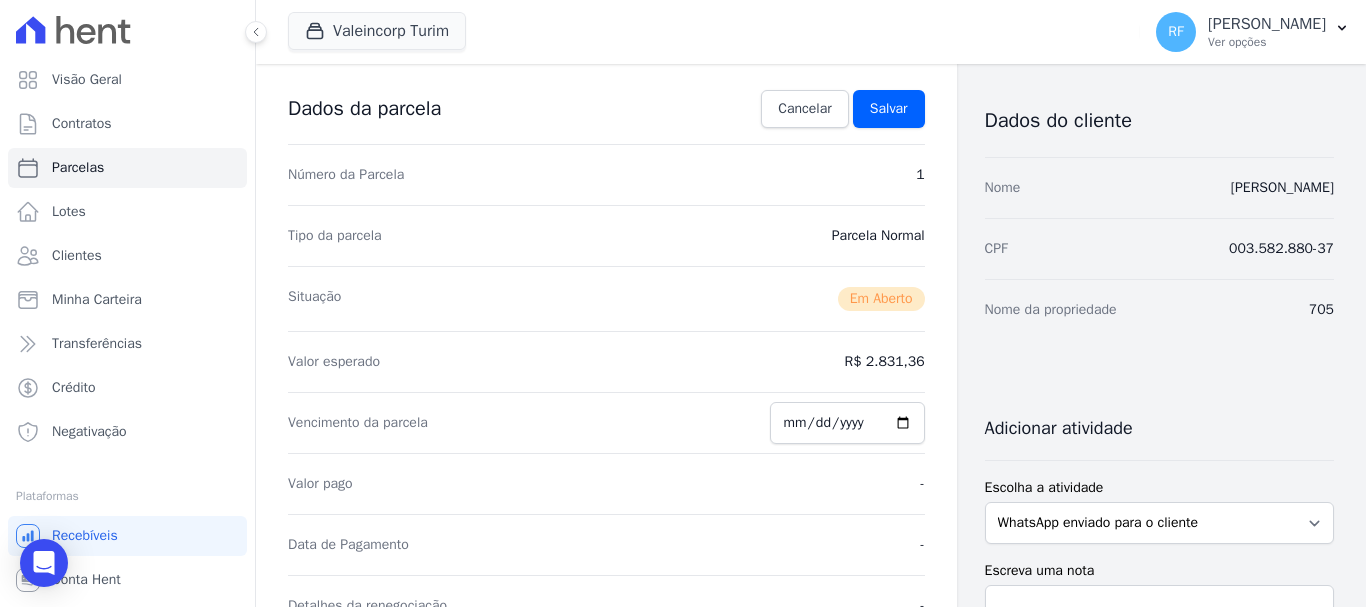 scroll, scrollTop: 0, scrollLeft: 0, axis: both 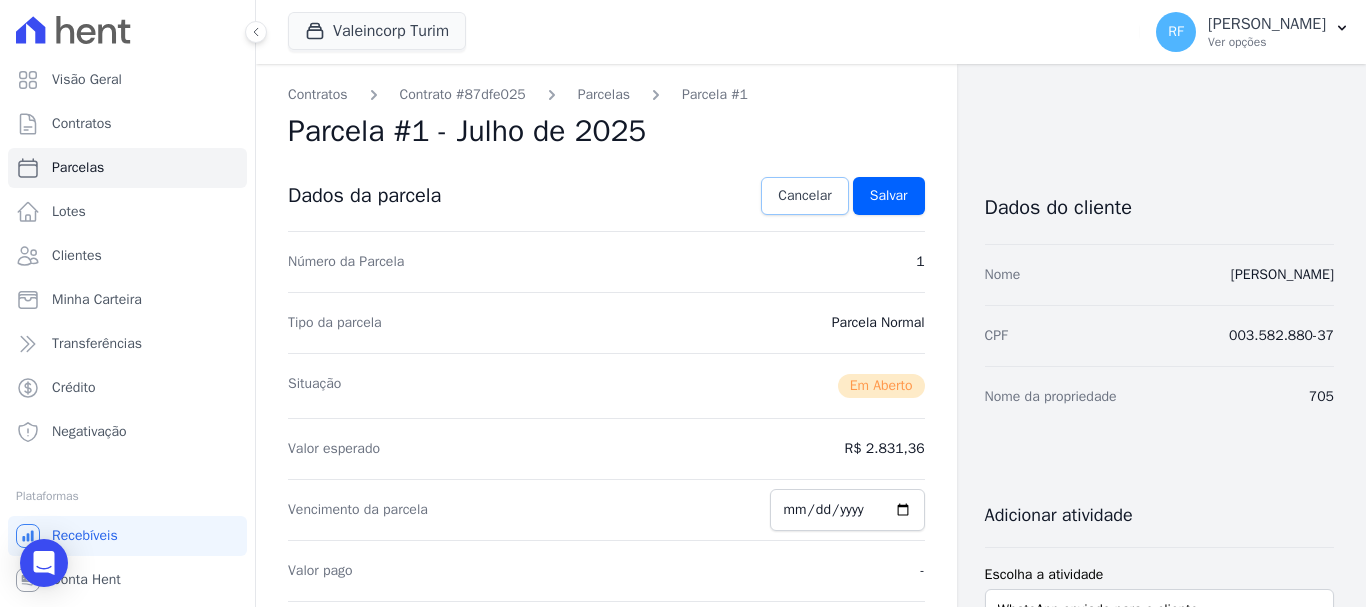 click on "Cancelar" at bounding box center [804, 196] 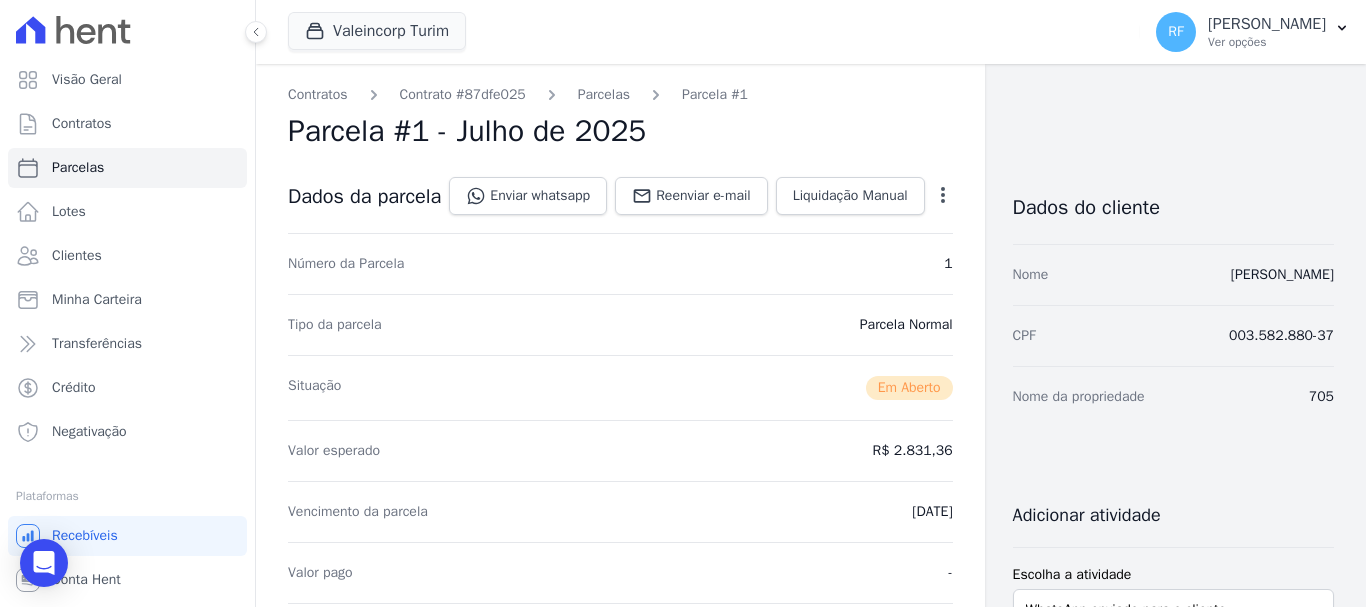 click 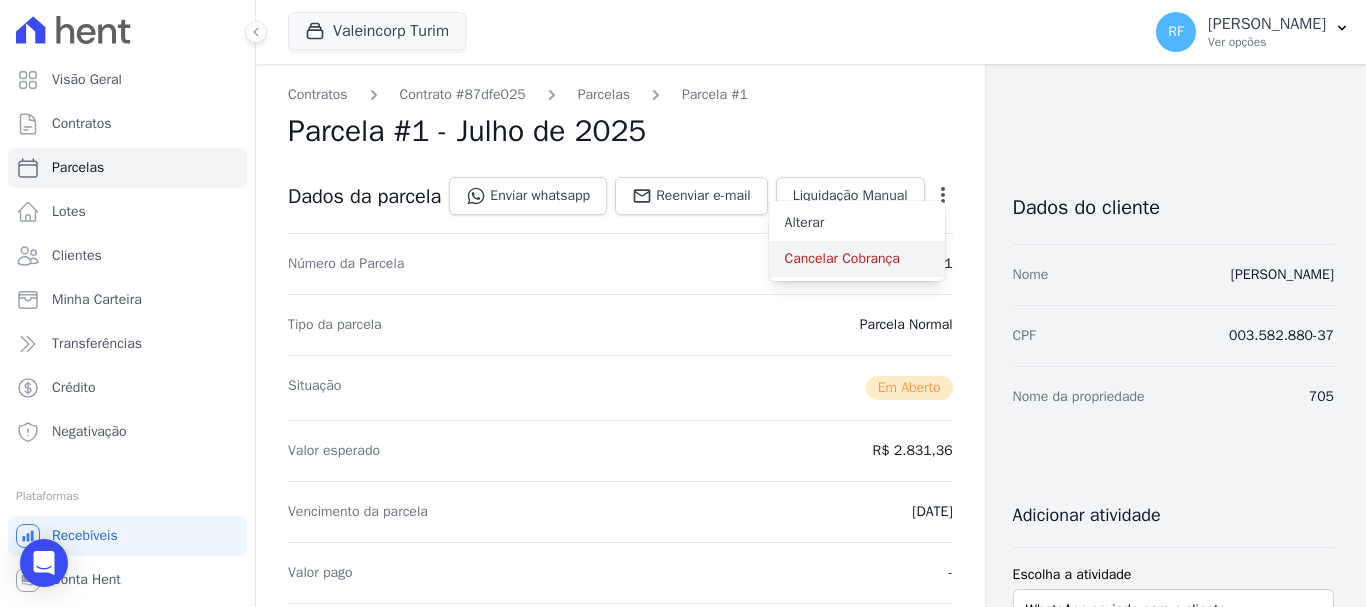 click on "Cancelar Cobrança" at bounding box center [857, 259] 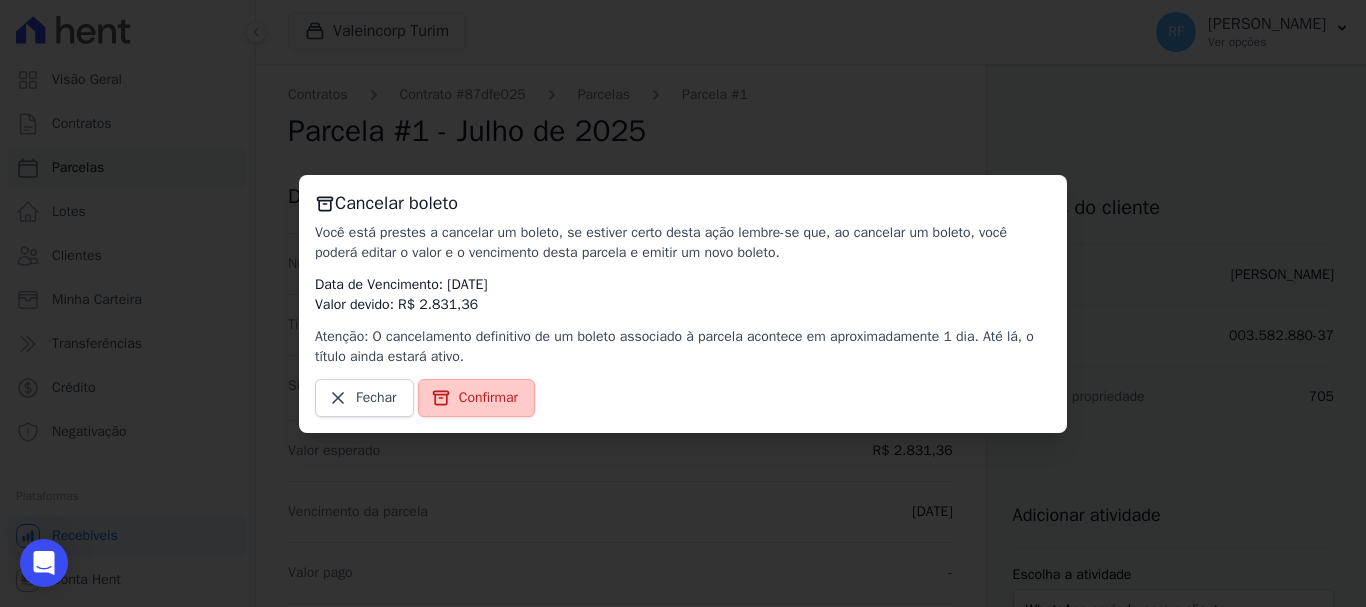 click on "Confirmar" at bounding box center (488, 398) 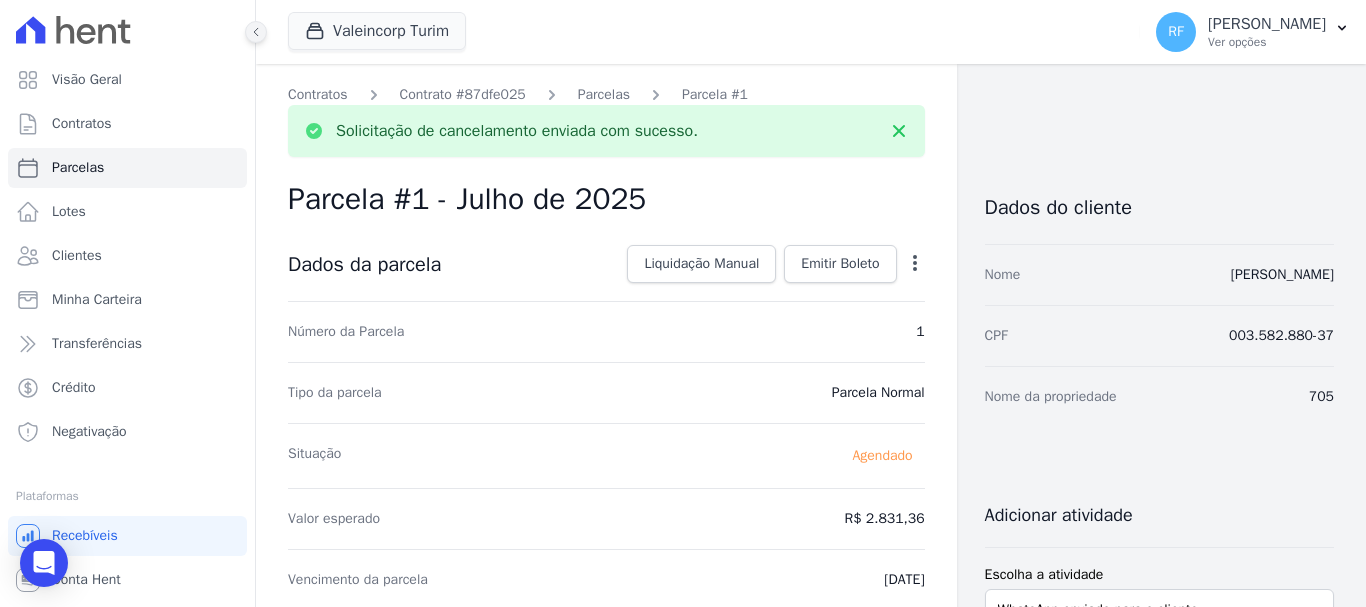 click at bounding box center (256, 32) 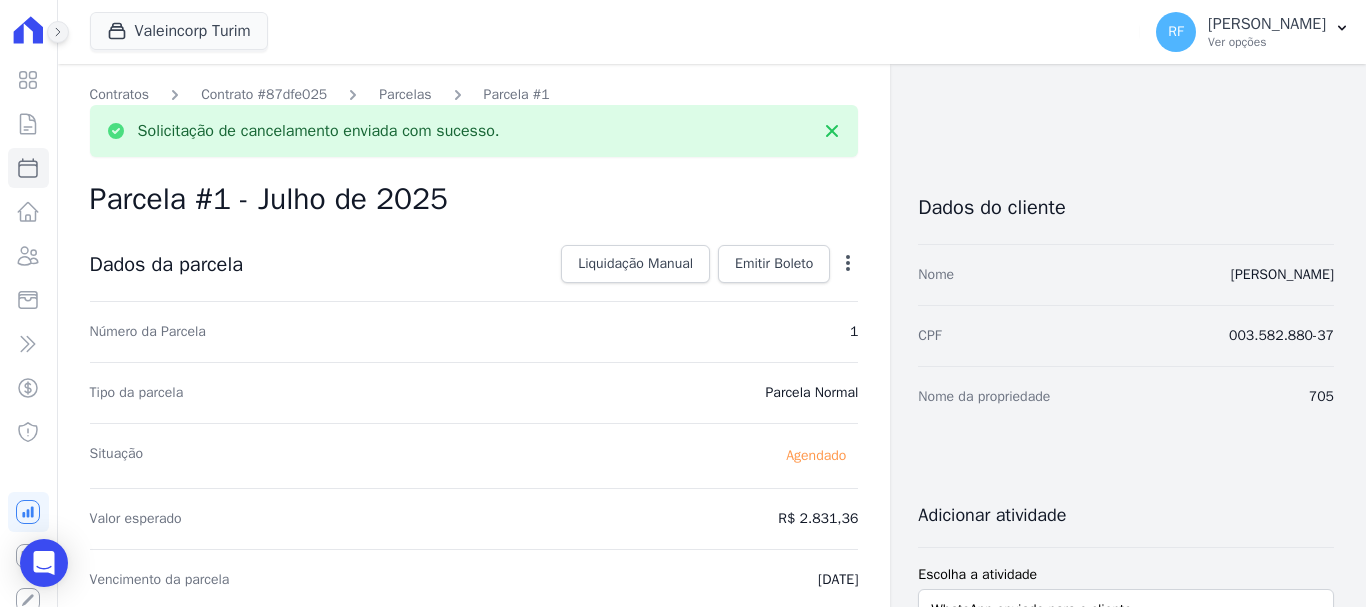 click at bounding box center [58, 32] 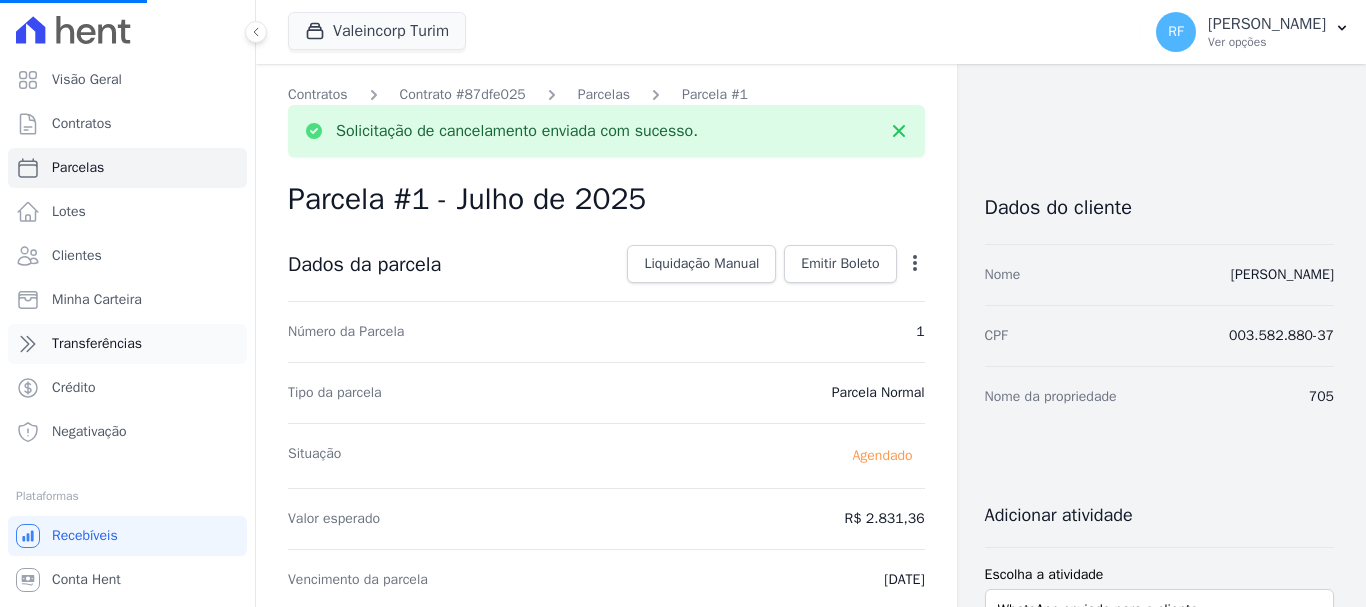 select 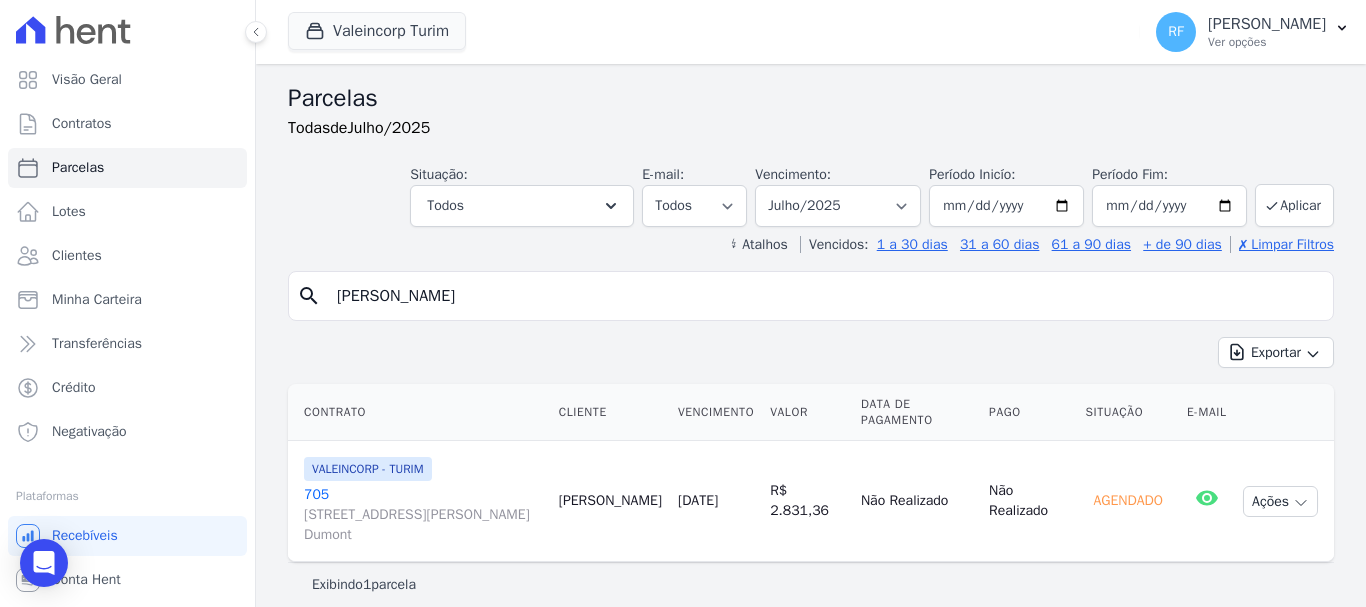 drag, startPoint x: 397, startPoint y: 279, endPoint x: 272, endPoint y: 263, distance: 126.01984 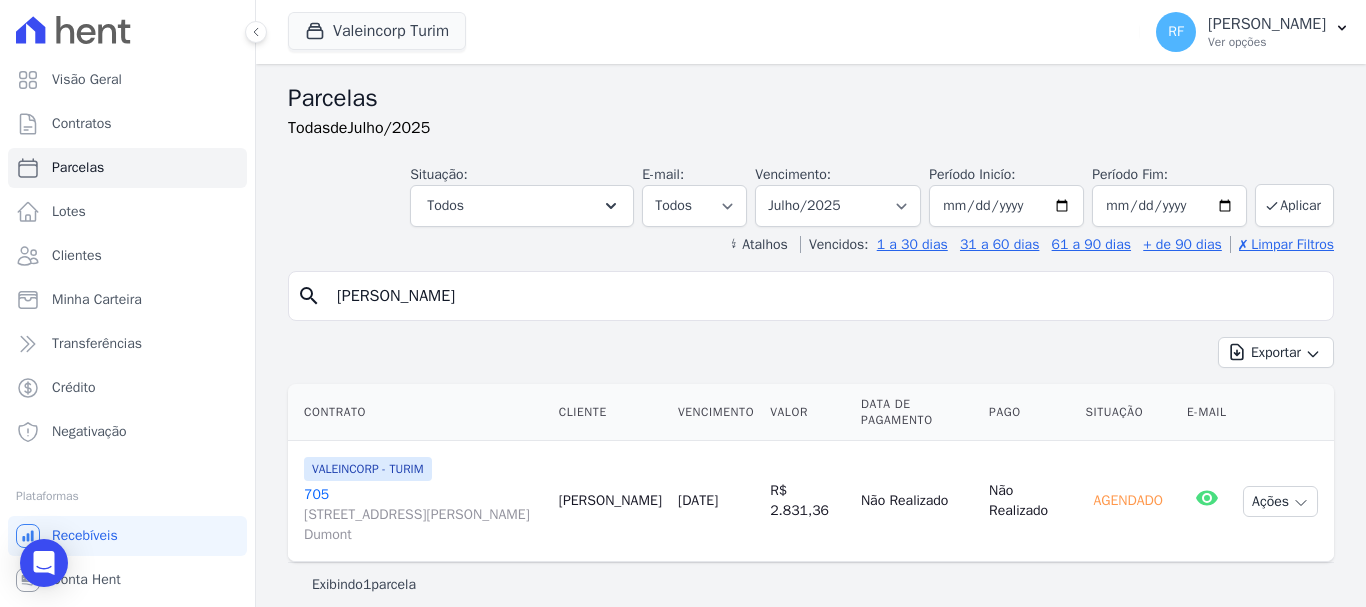 type on "pedro" 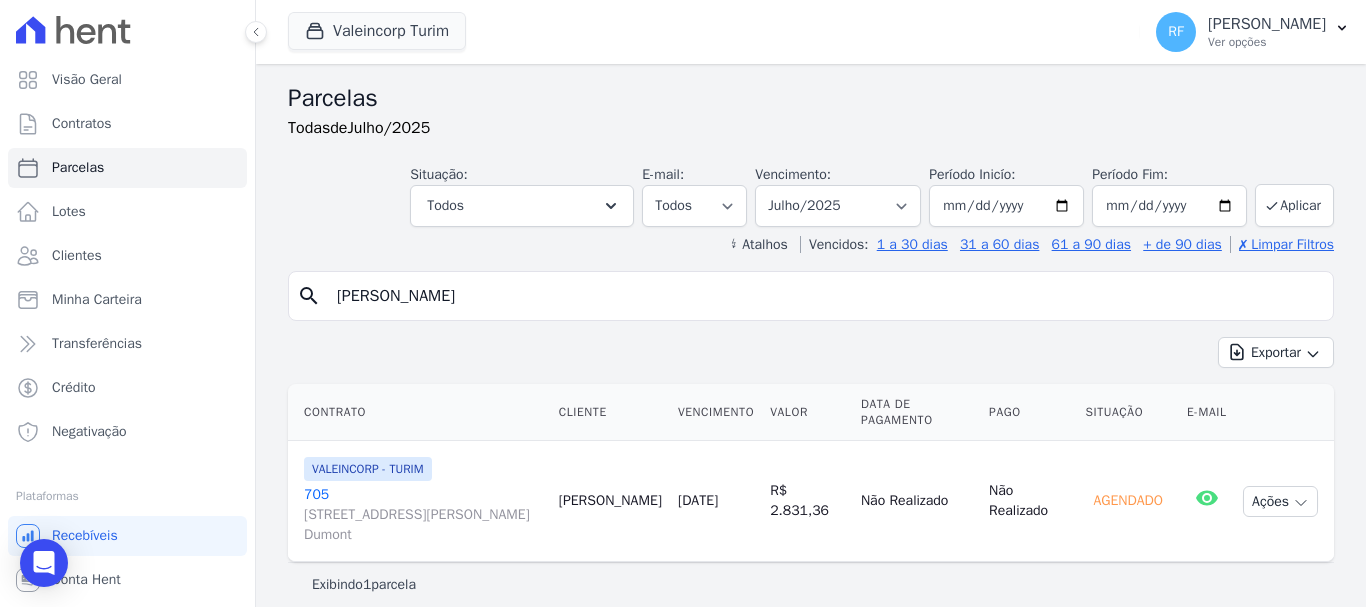 select 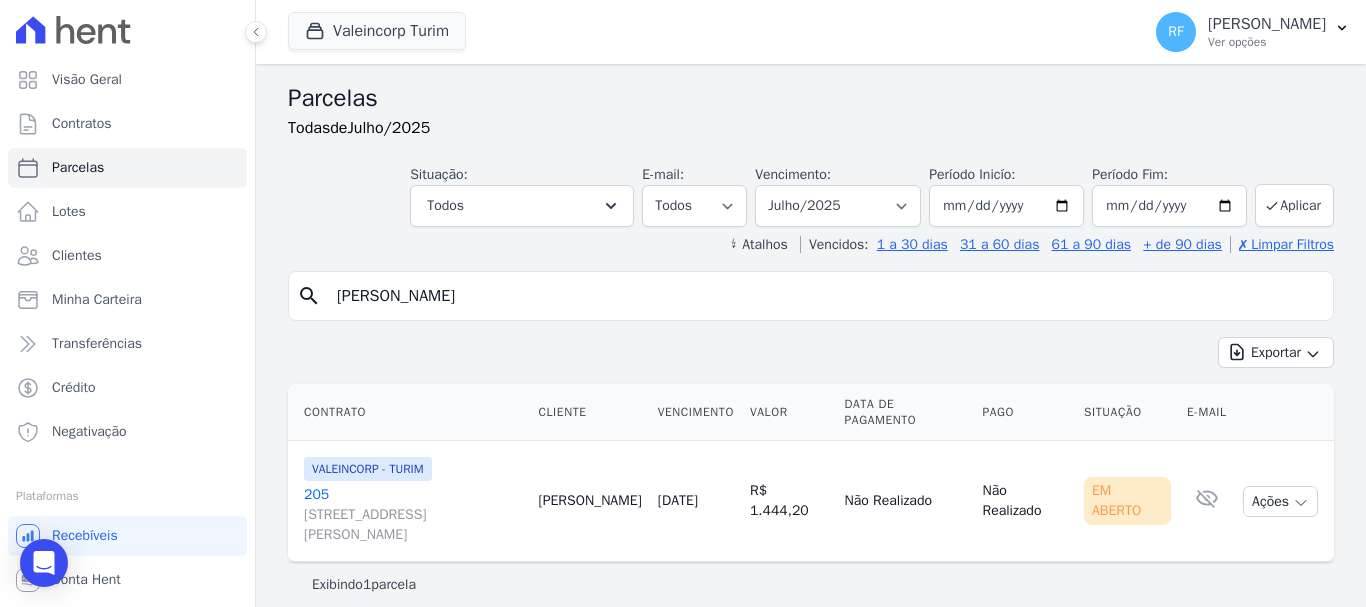 click on "search
pedro" at bounding box center (811, 296) 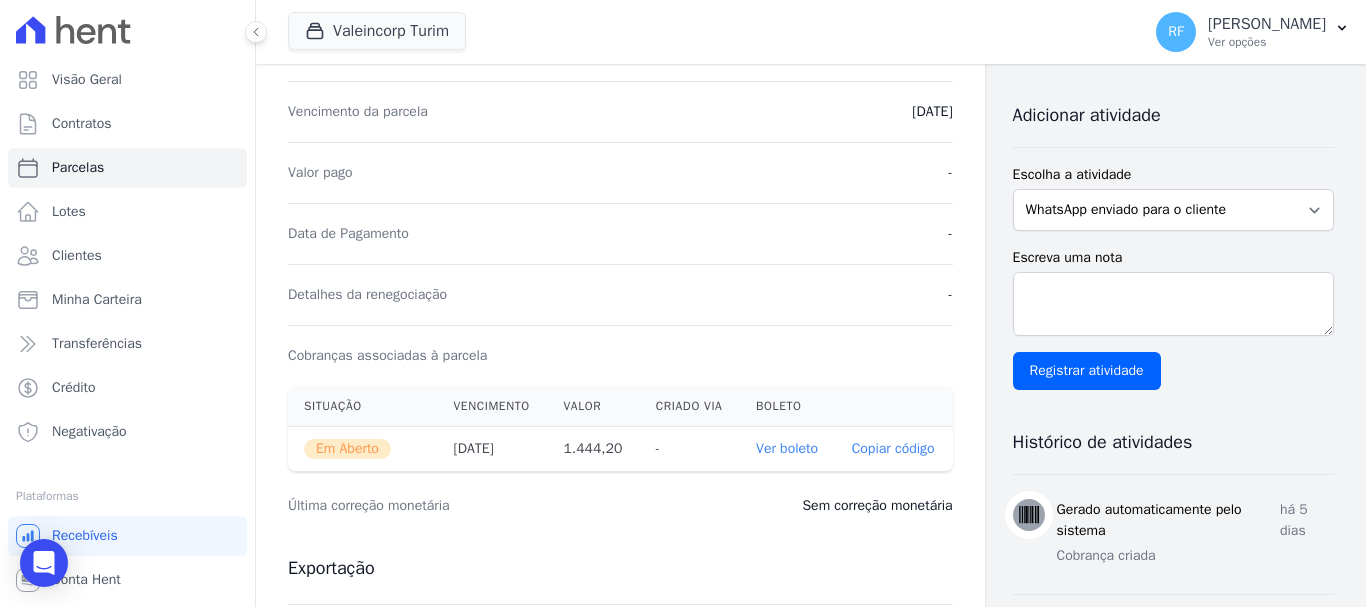 scroll, scrollTop: 0, scrollLeft: 0, axis: both 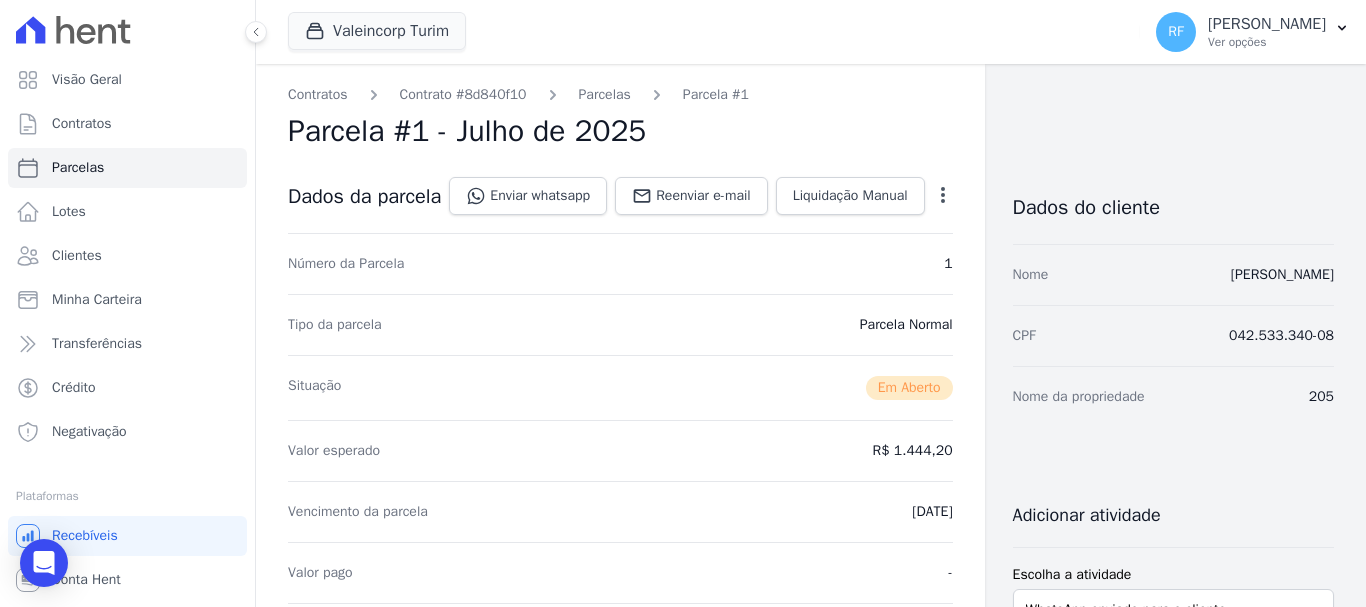 click on "Enviar whatsapp
Registrar envio de WhatsApp
Caso o envio da mensagem via WhatsApp tenha sido bem-sucedido, registre esta atividade.
Escreva uma nota
Enviado lembrete de vencimento com código de barras para pagamento.
Cancelar
Registrar Envio
Reenviar e-mail
Liquidação Manual
Liquidação Manual
Data de Pagamento" at bounding box center [700, 197] 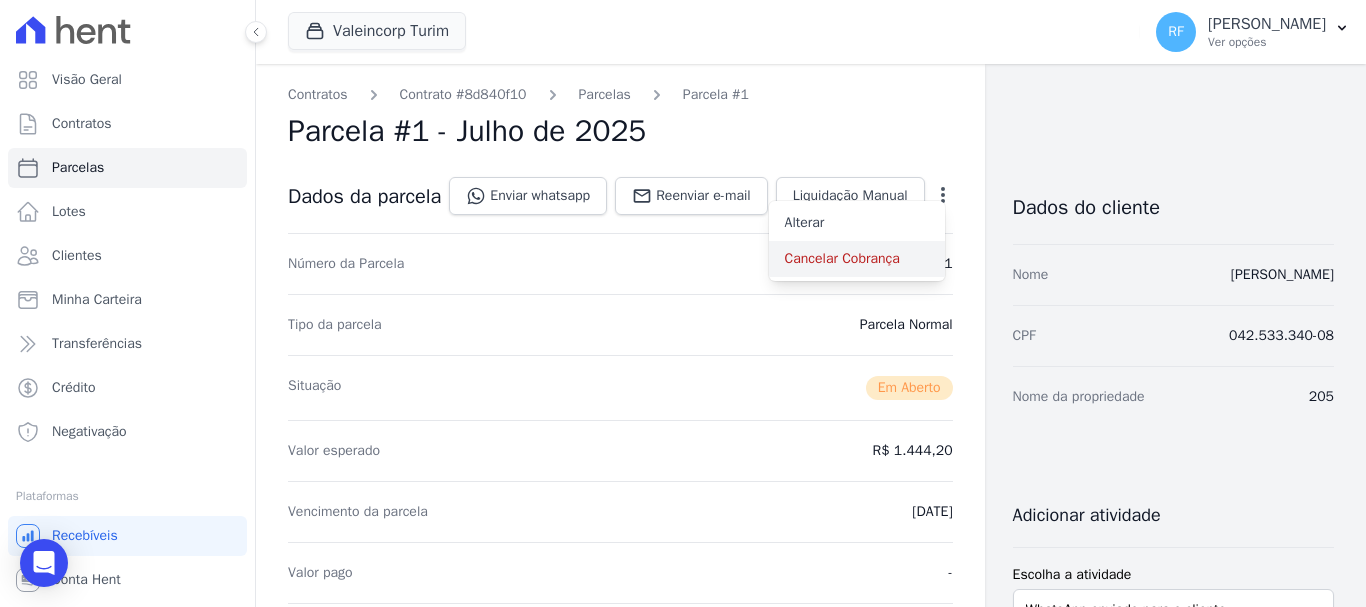 click on "Cancelar Cobrança" at bounding box center [857, 259] 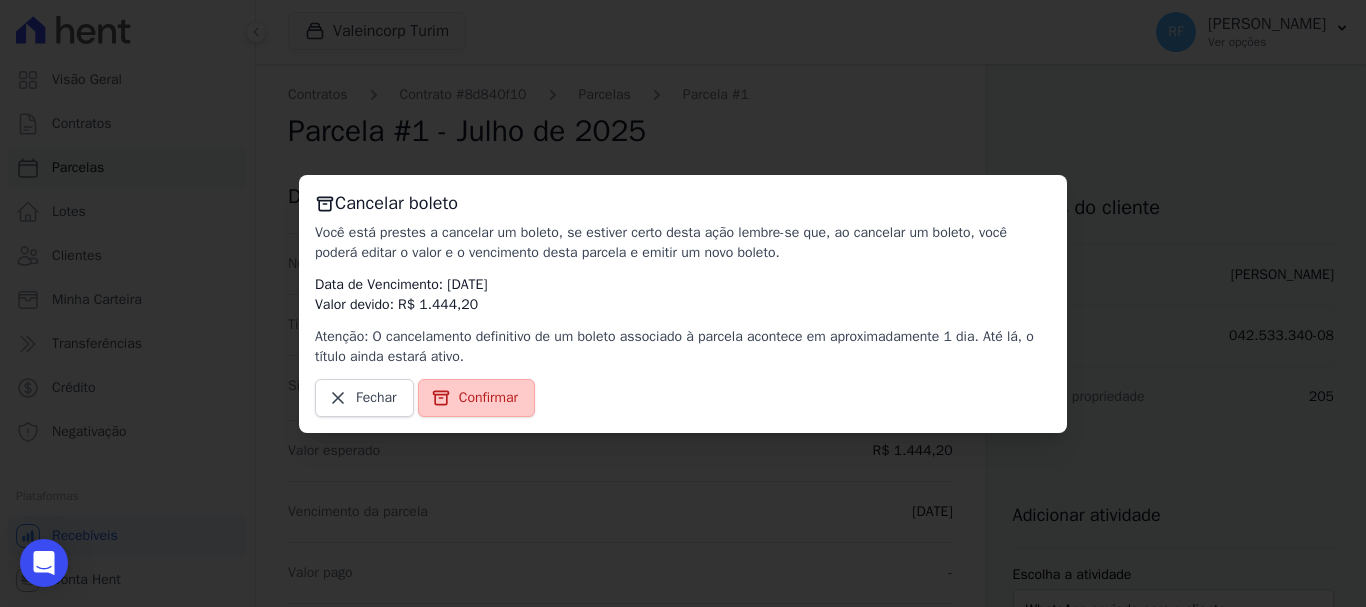 click on "Confirmar" at bounding box center (476, 398) 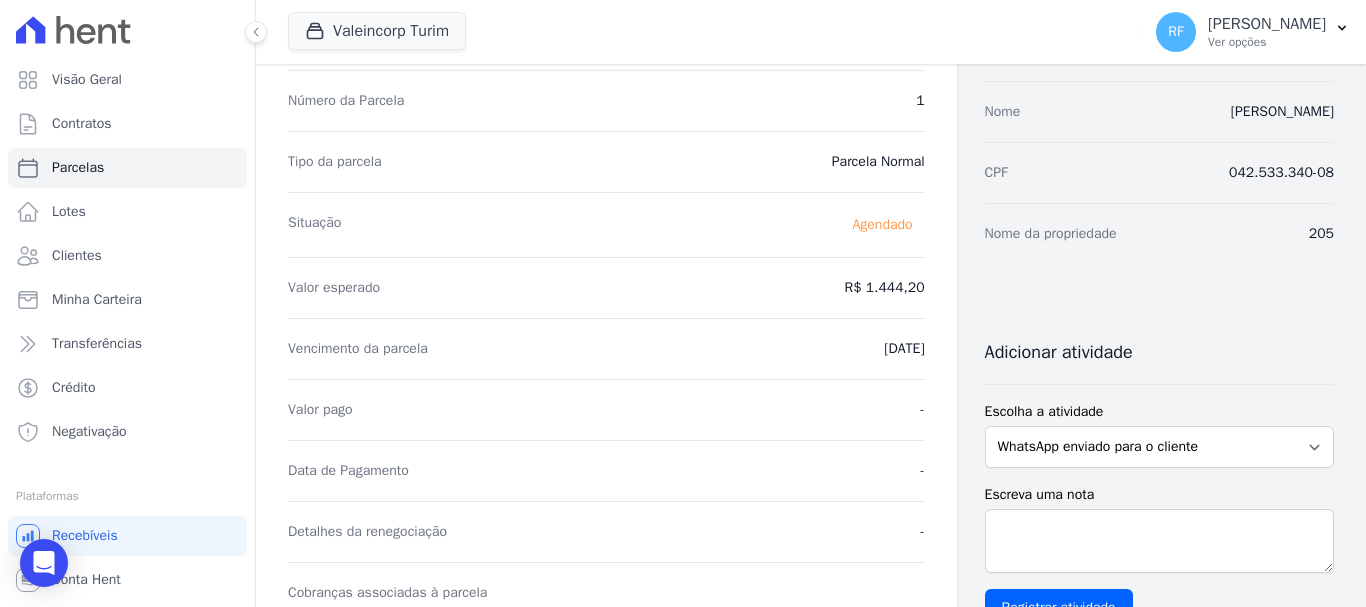 scroll, scrollTop: 0, scrollLeft: 0, axis: both 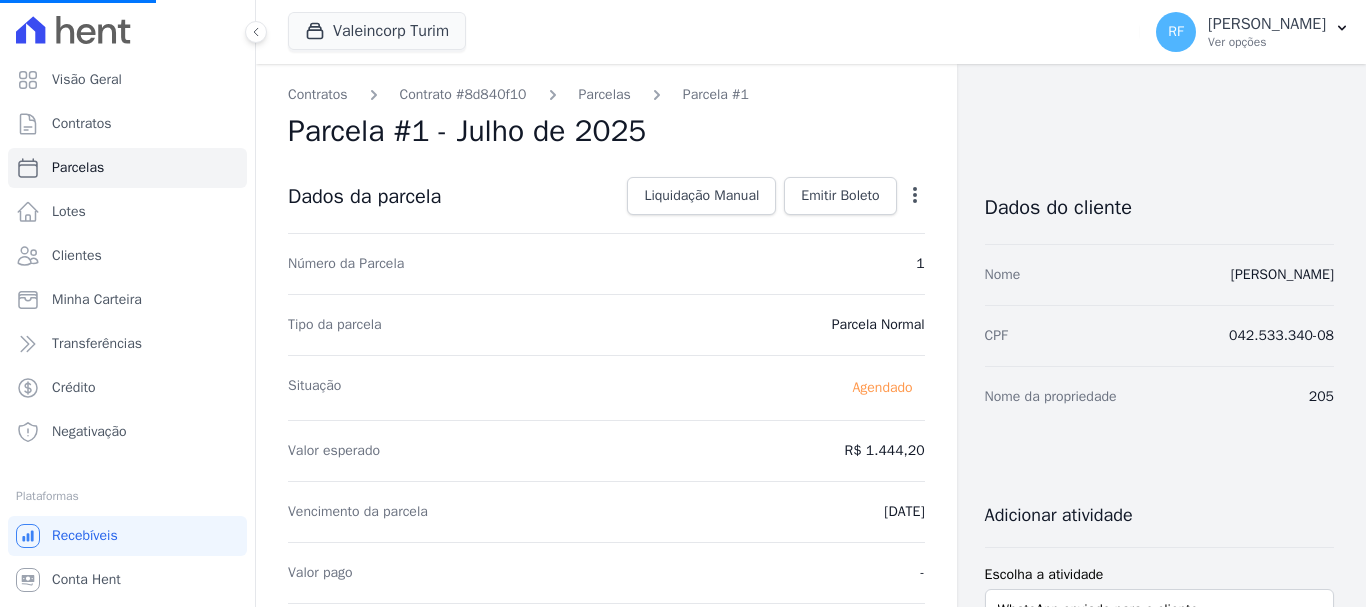 select 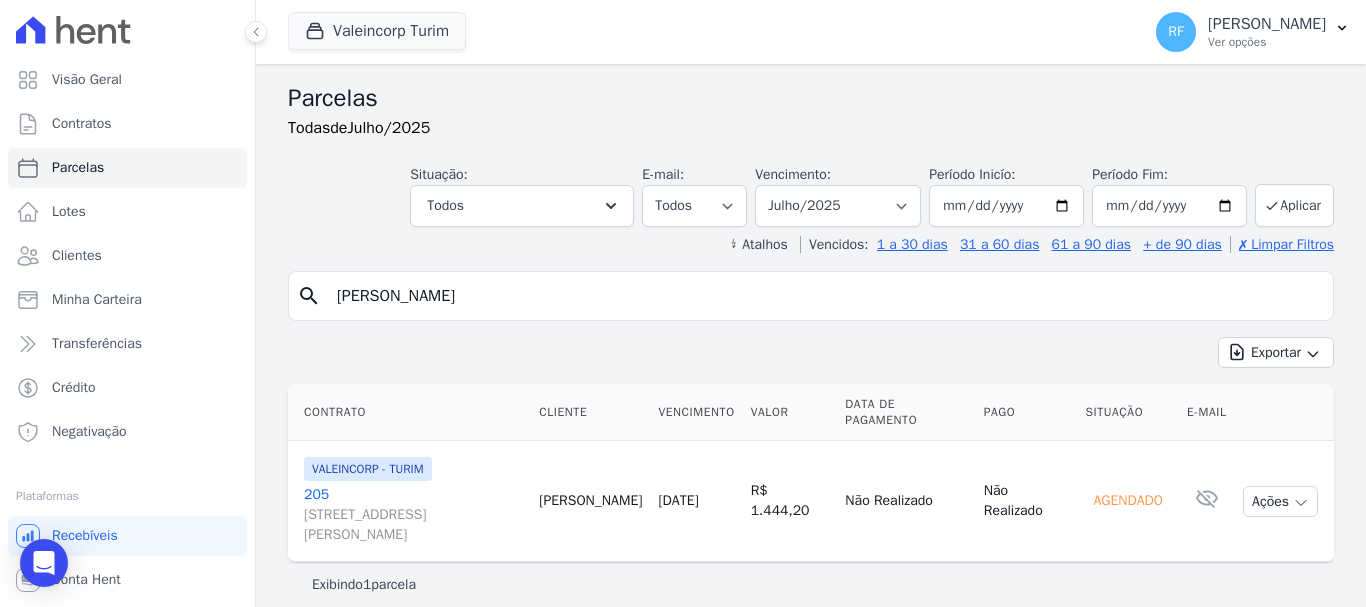 click on "Parcelas" at bounding box center (811, 98) 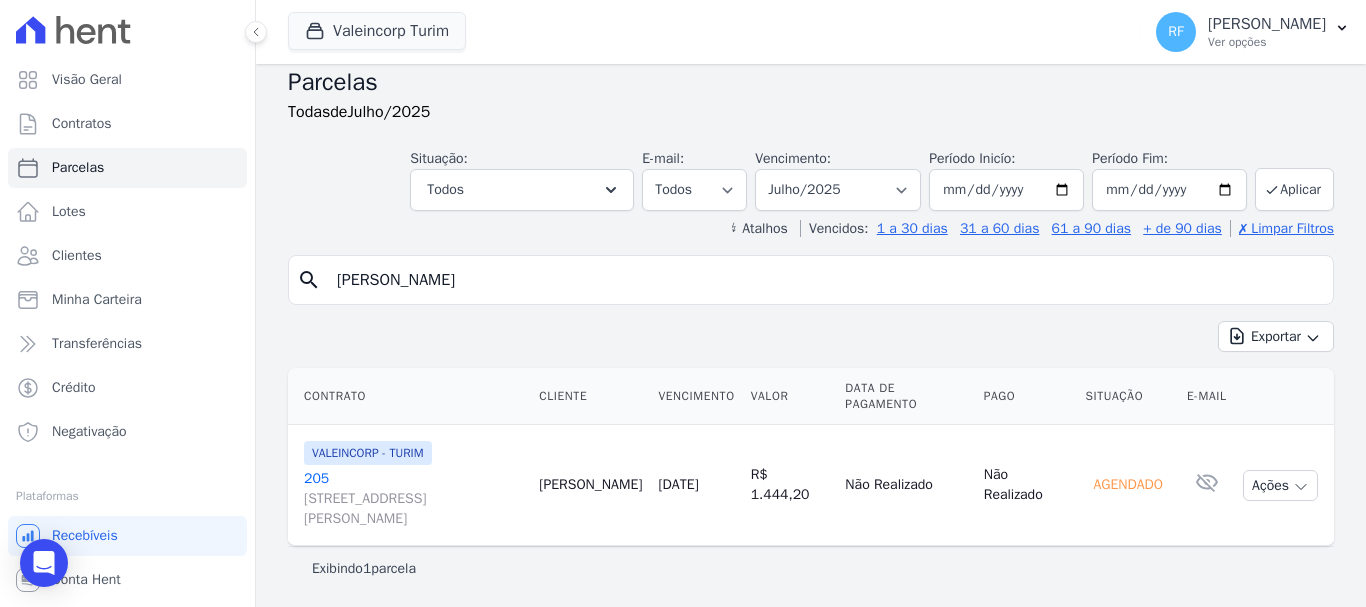 scroll, scrollTop: 0, scrollLeft: 0, axis: both 